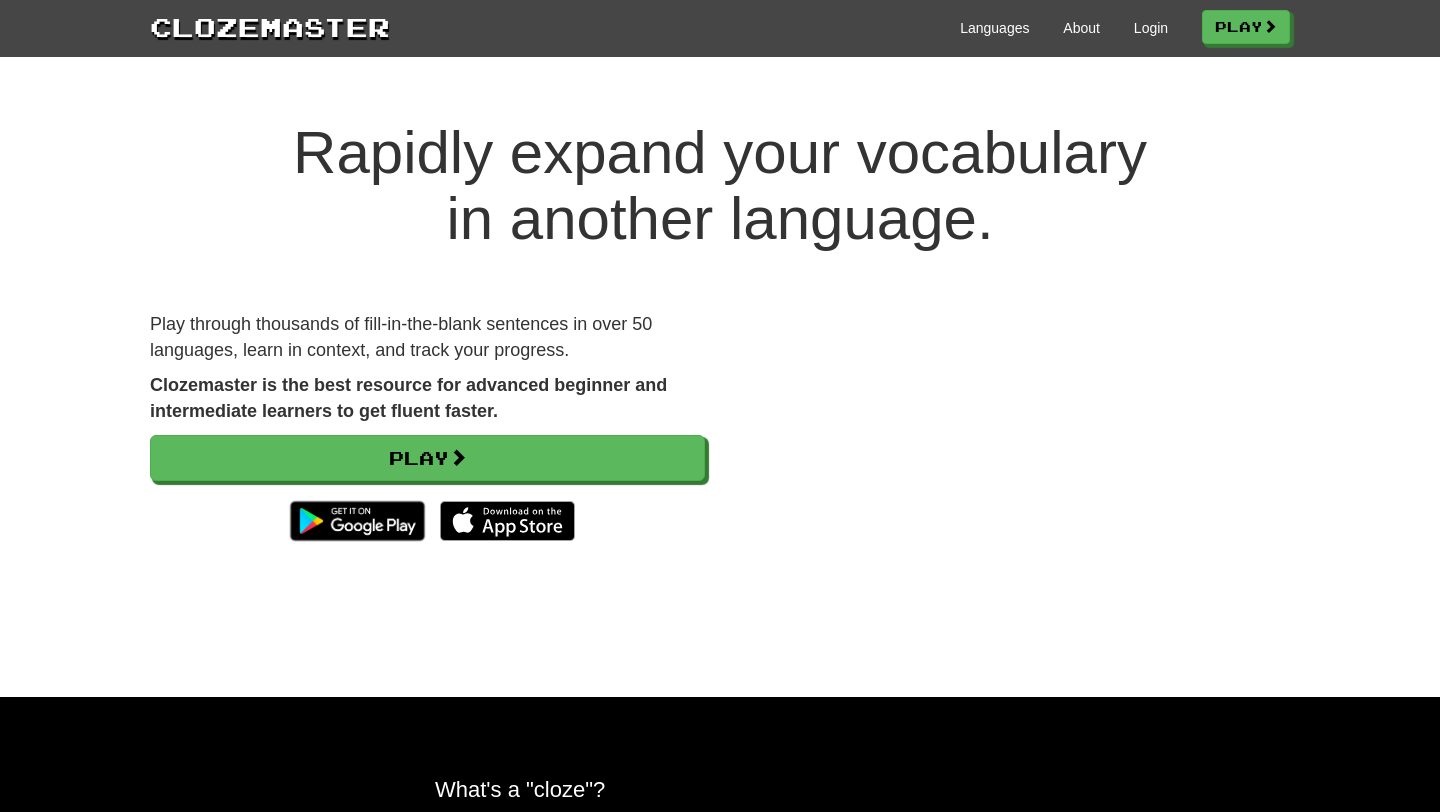 scroll, scrollTop: 0, scrollLeft: 0, axis: both 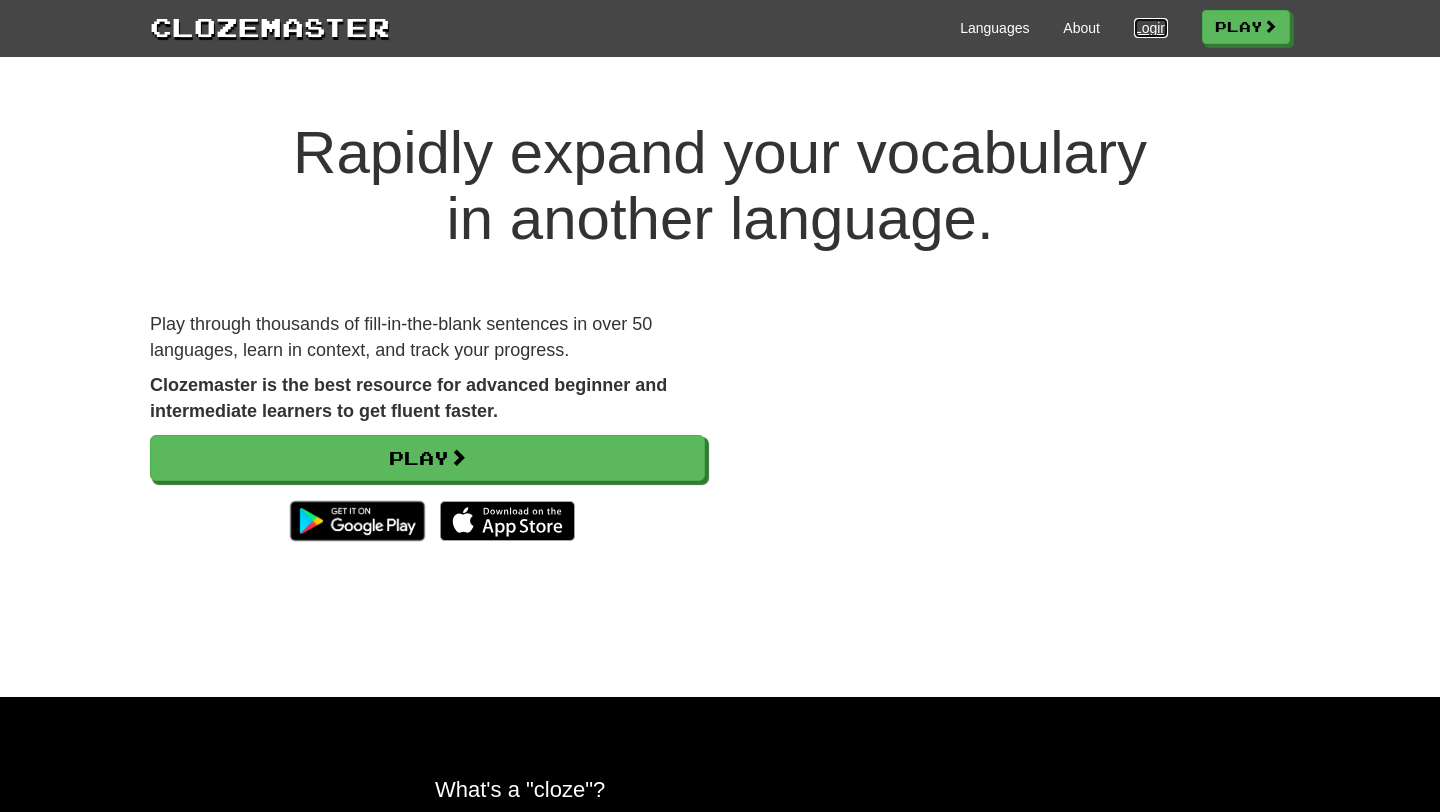 click on "Login" at bounding box center (1151, 28) 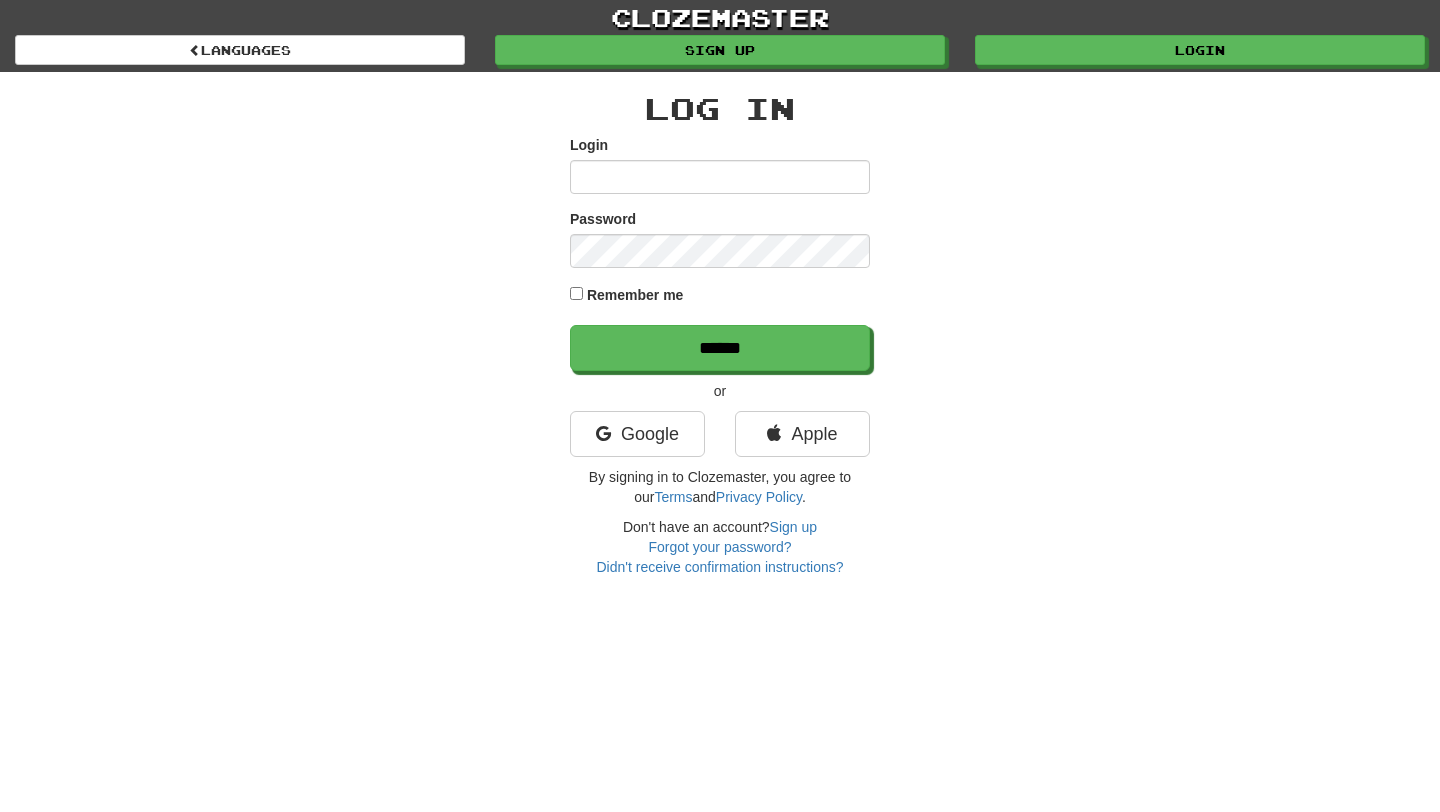 scroll, scrollTop: 0, scrollLeft: 0, axis: both 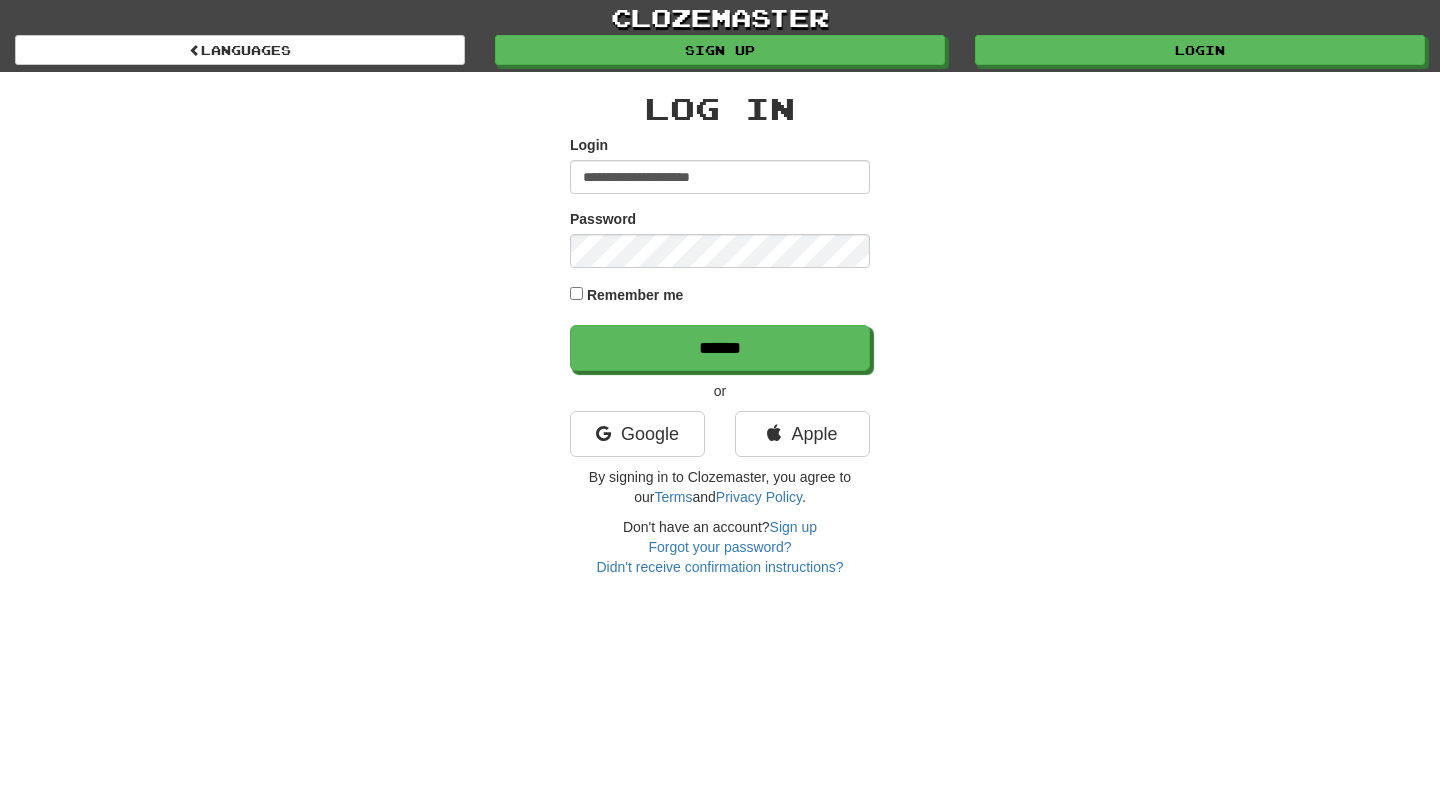 type on "**********" 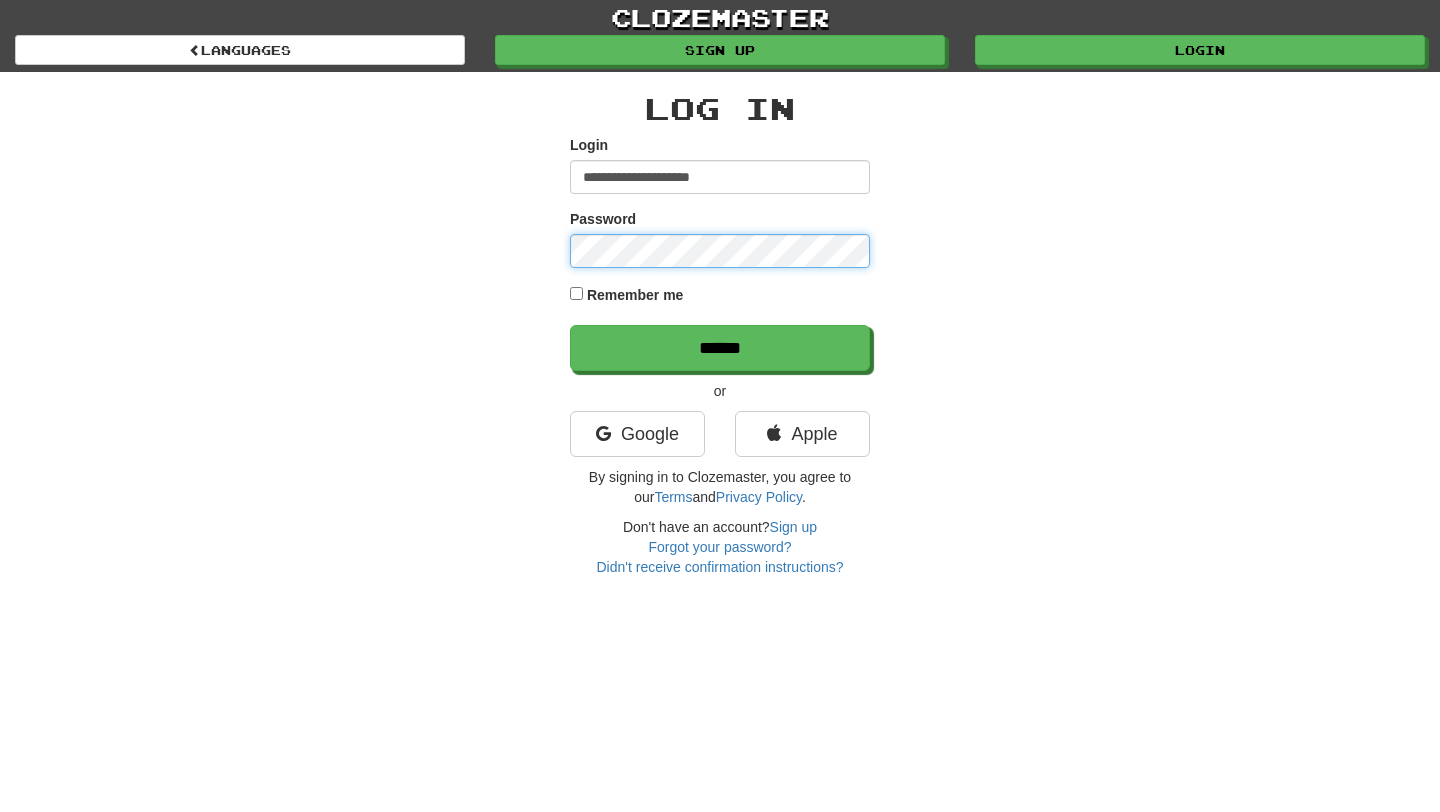 click on "******" at bounding box center (720, 348) 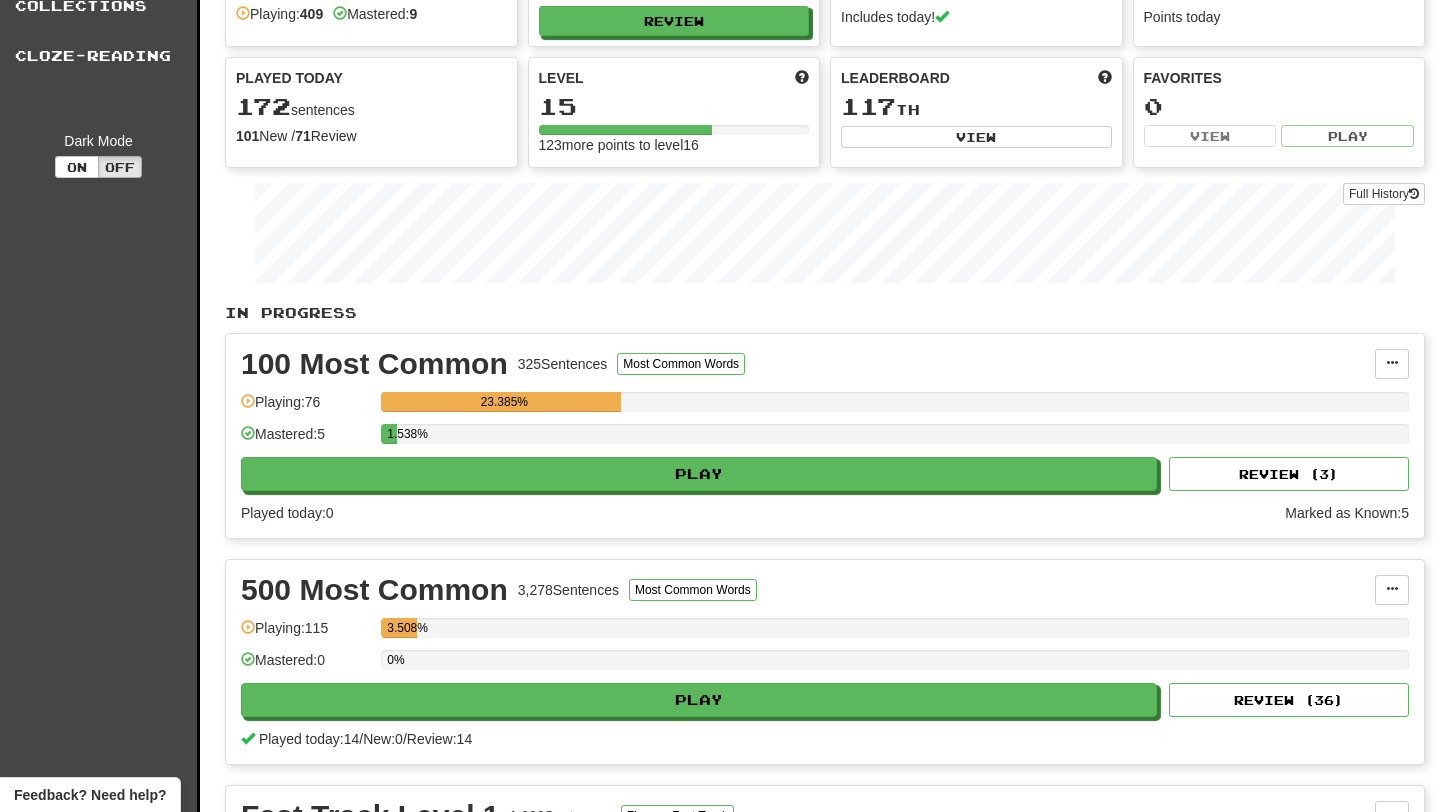 scroll, scrollTop: 0, scrollLeft: 0, axis: both 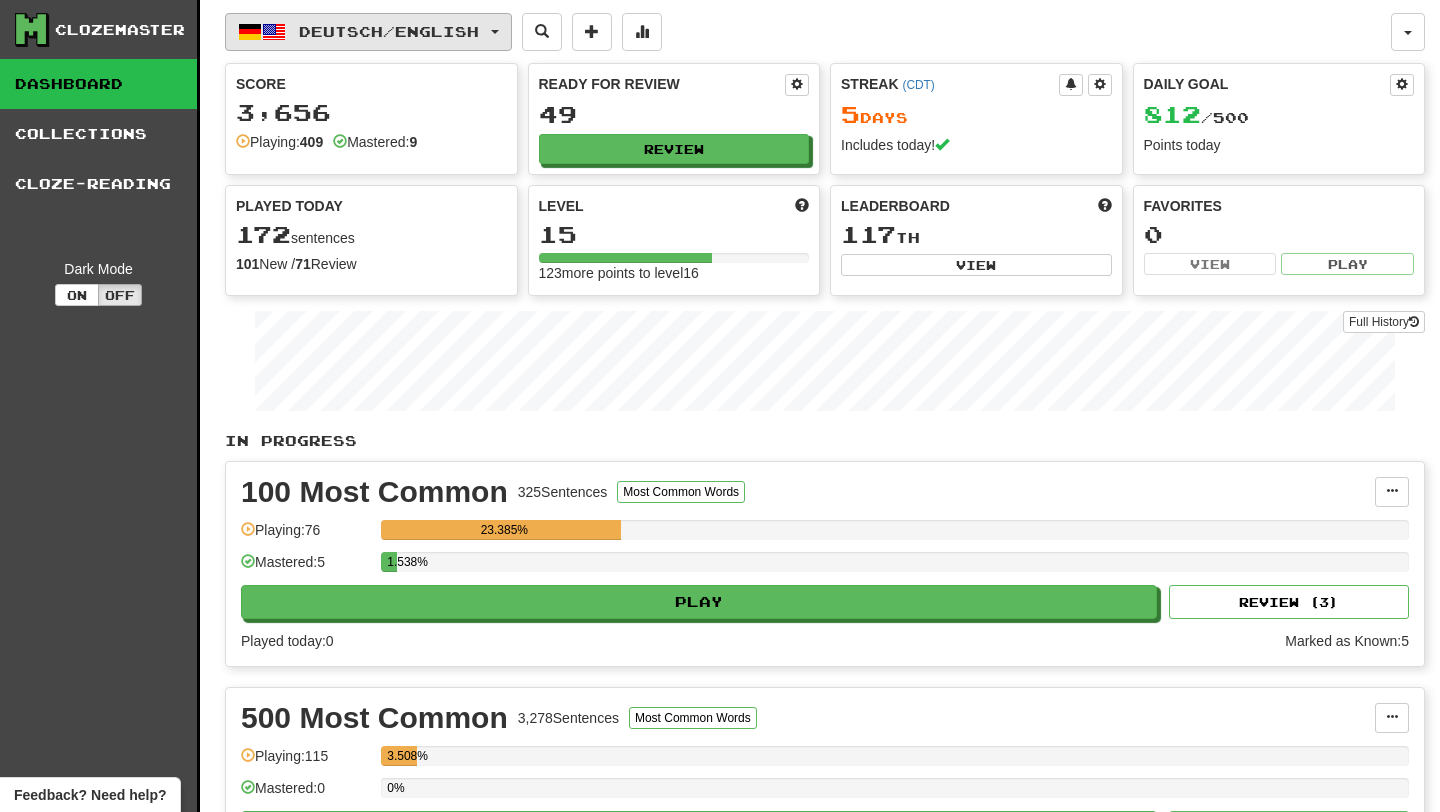 click on "Deutsch  /  English" at bounding box center [368, 32] 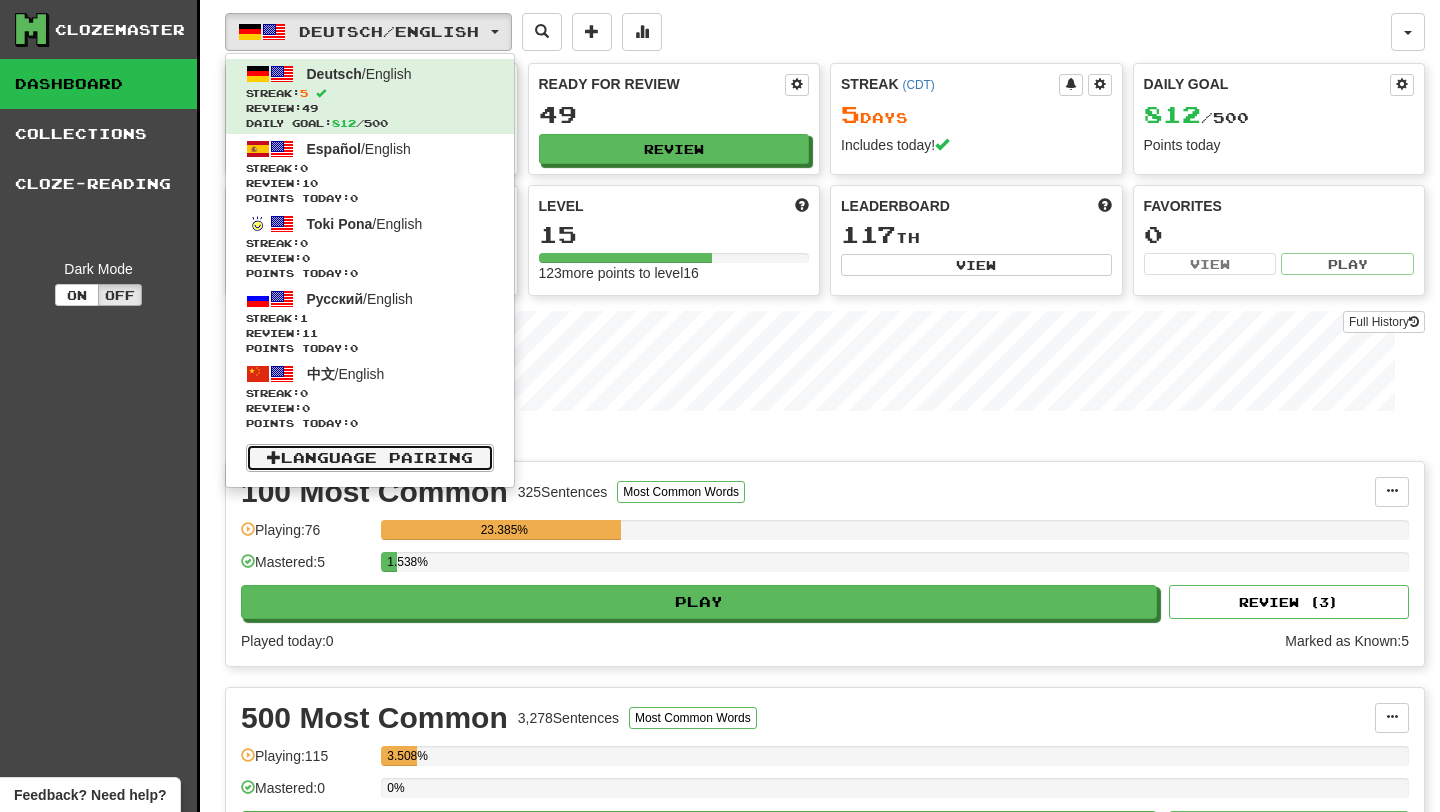 click on "Language Pairing" at bounding box center (370, 458) 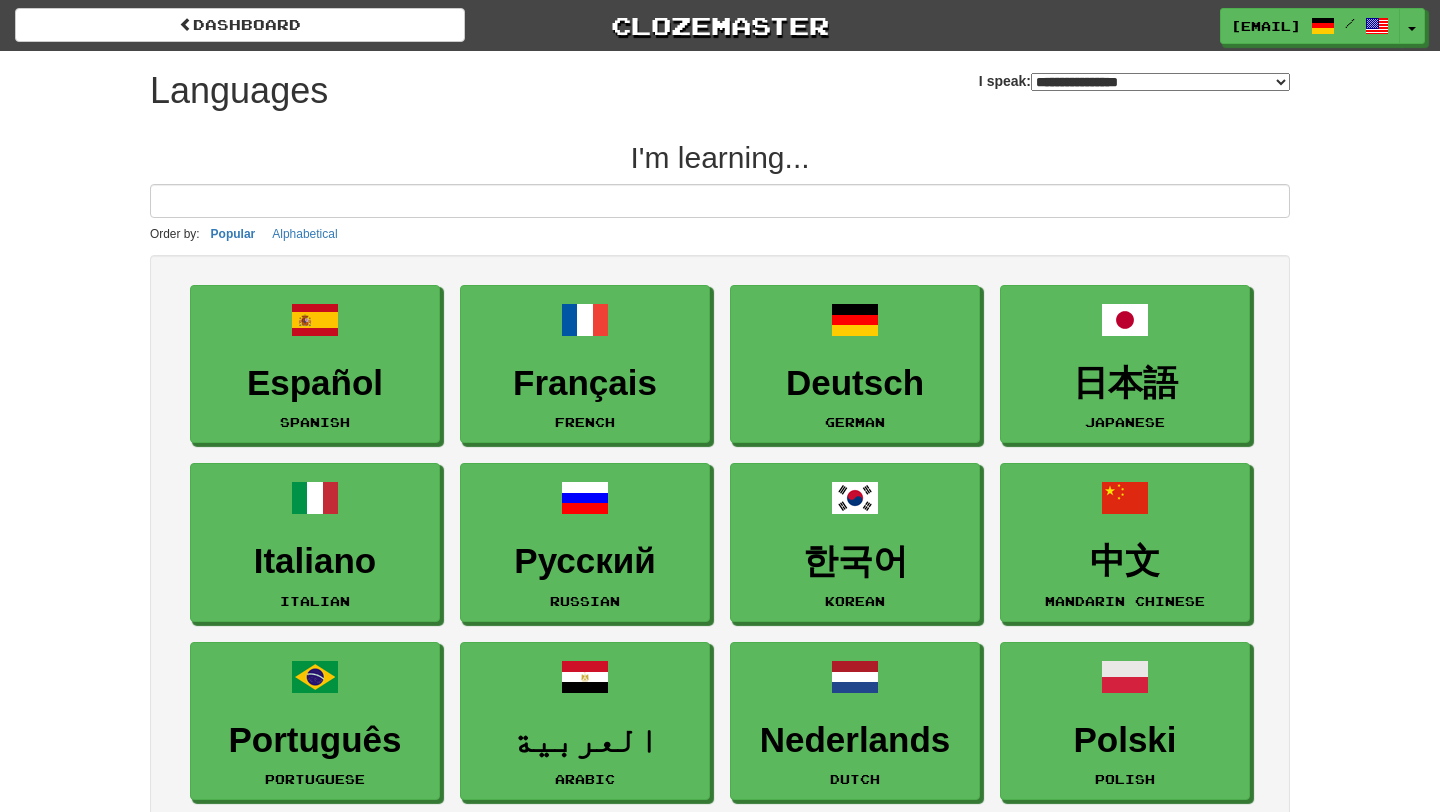 select on "*******" 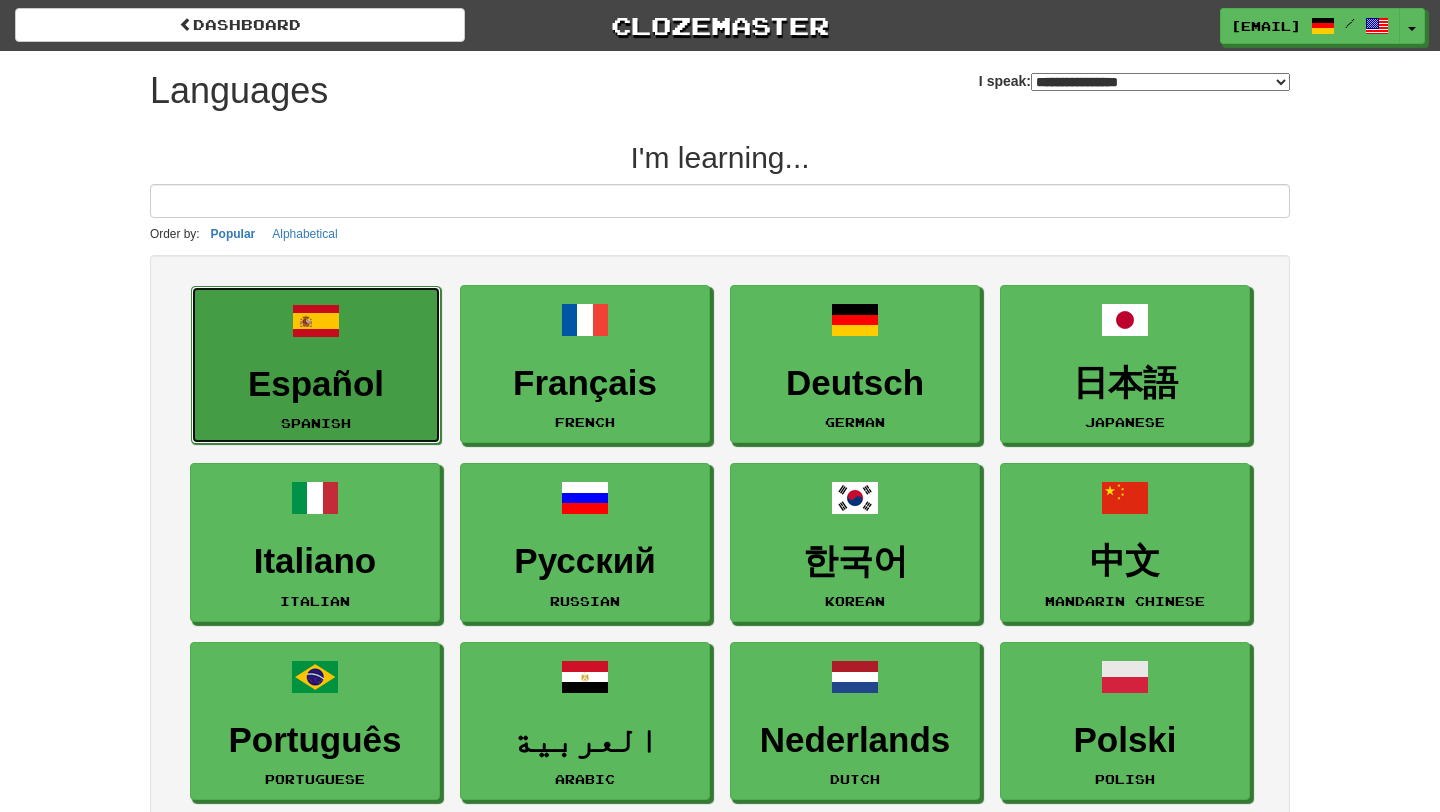 click on "Español Spanish" at bounding box center (316, 365) 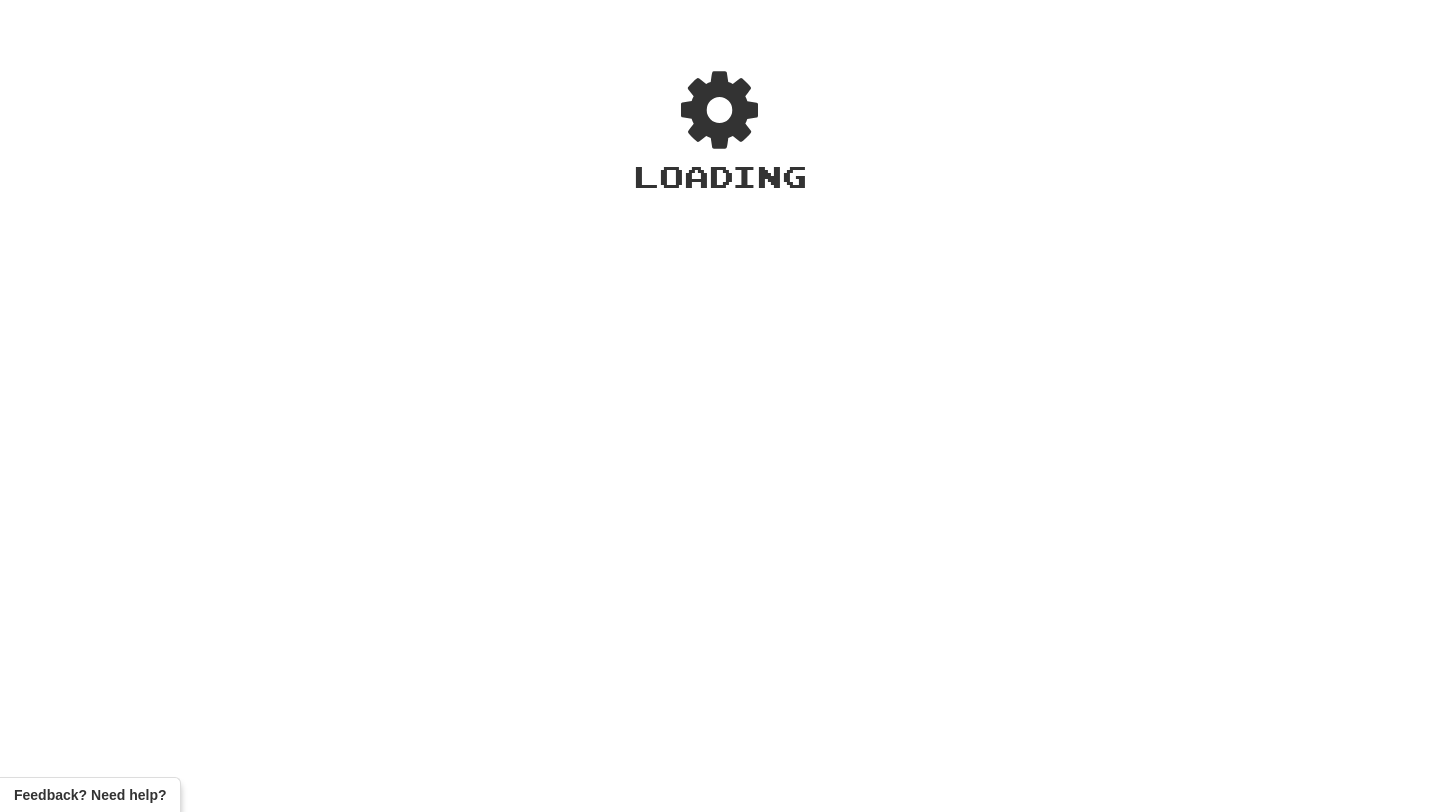 scroll, scrollTop: 0, scrollLeft: 0, axis: both 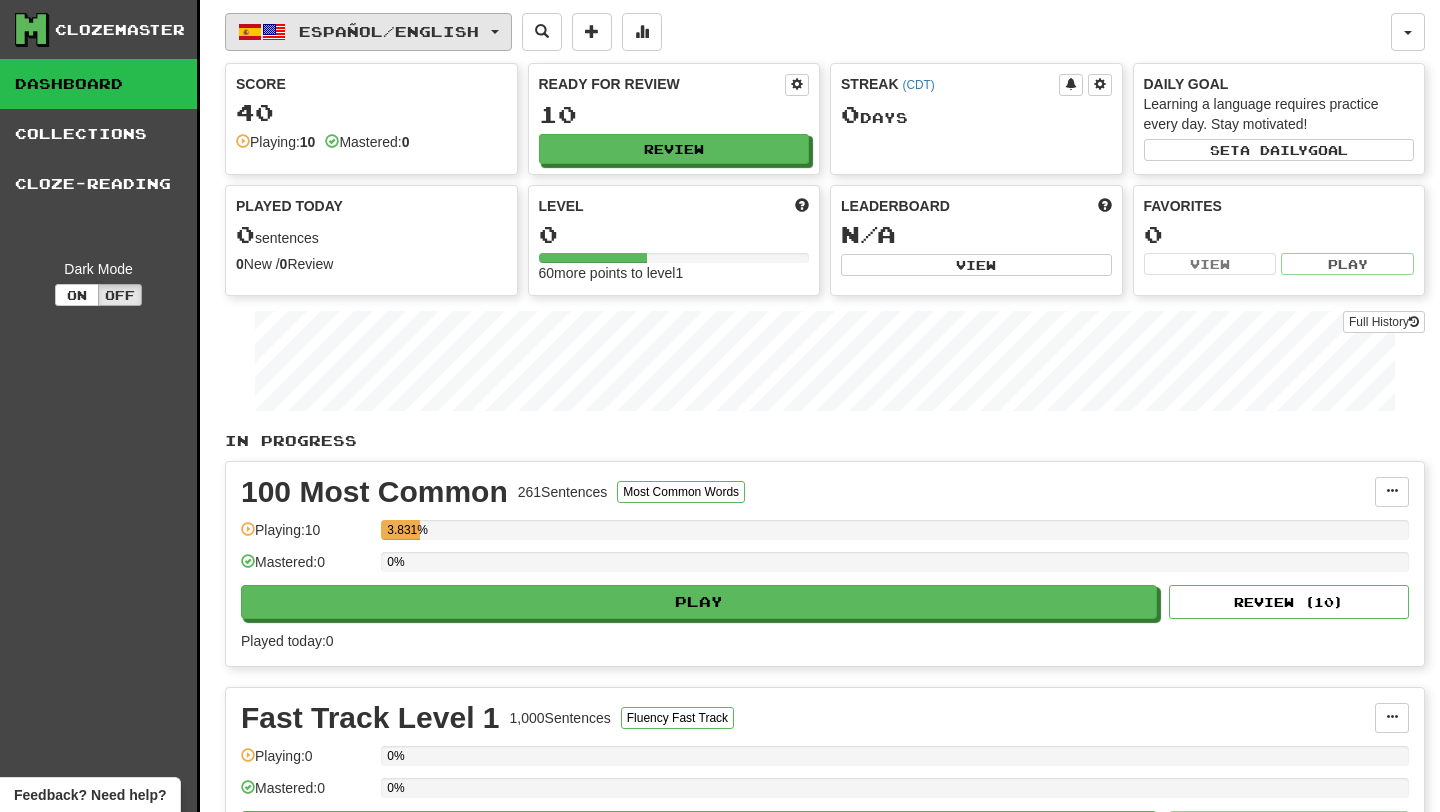 click on "Español  /  English" at bounding box center (368, 32) 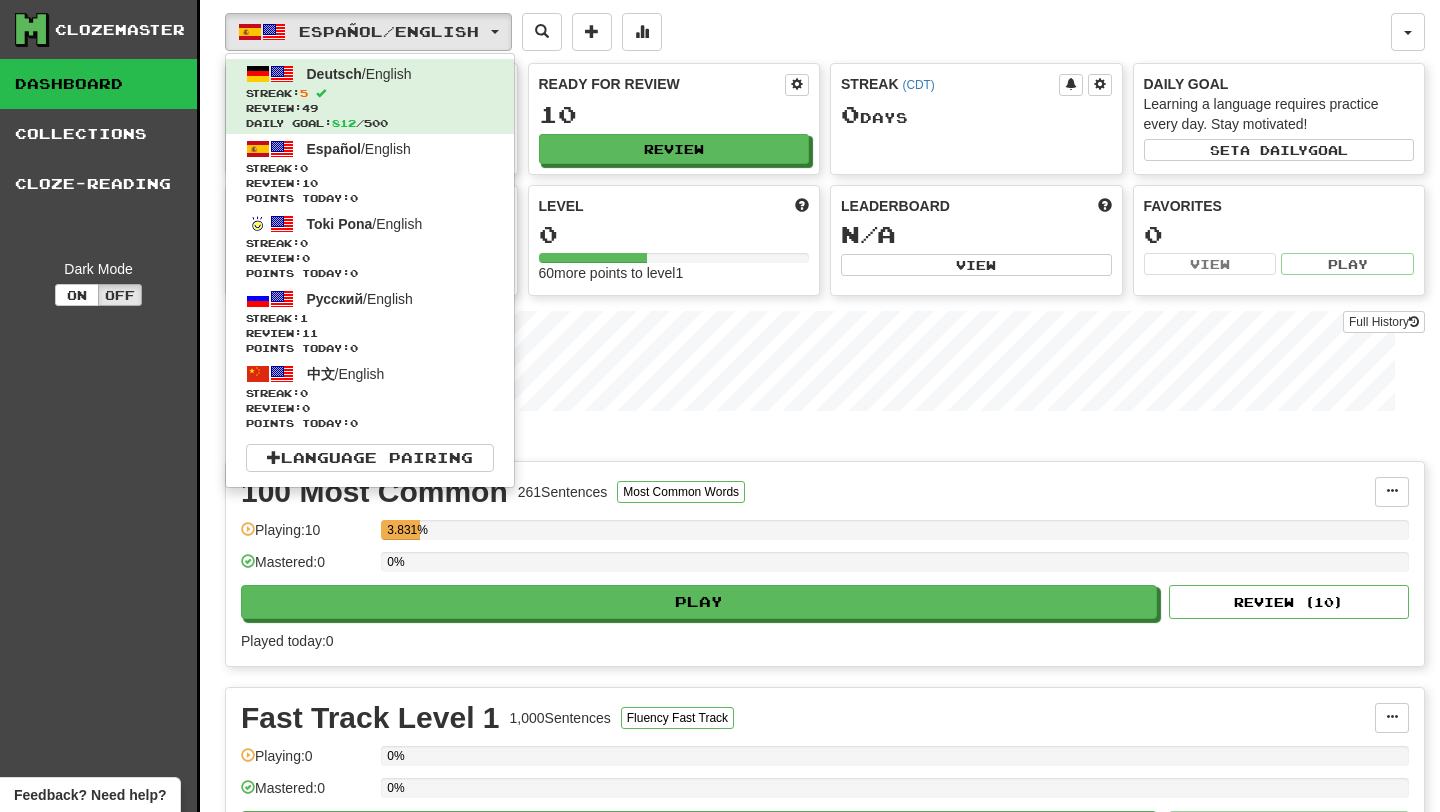 click on "Español  /  English Deutsch  /  English Streak:  5   Review:  49 Daily Goal:  812  /  500 Español  /  English Streak:  0   Review:  10 Points today:  0 Toki Pona  /  English Streak:  0   Review:  0 Points today:  0 Русский  /  English Streak:  1   Review:  11 Points today:  0 中文  /  English Streak:  0   Review:  0 Points today:  0  Language Pairing" at bounding box center (808, 32) 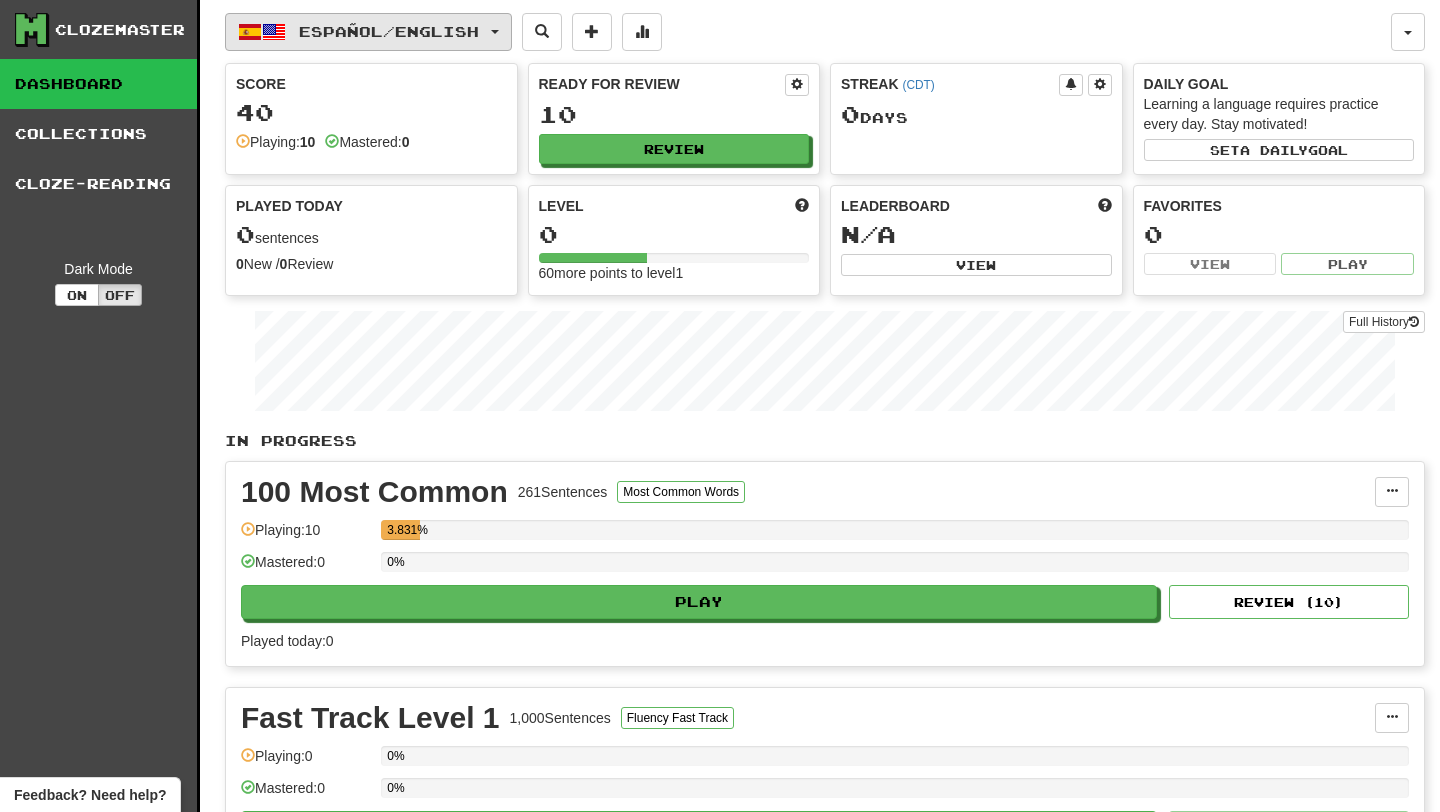 click on "Español  /  English" at bounding box center (389, 31) 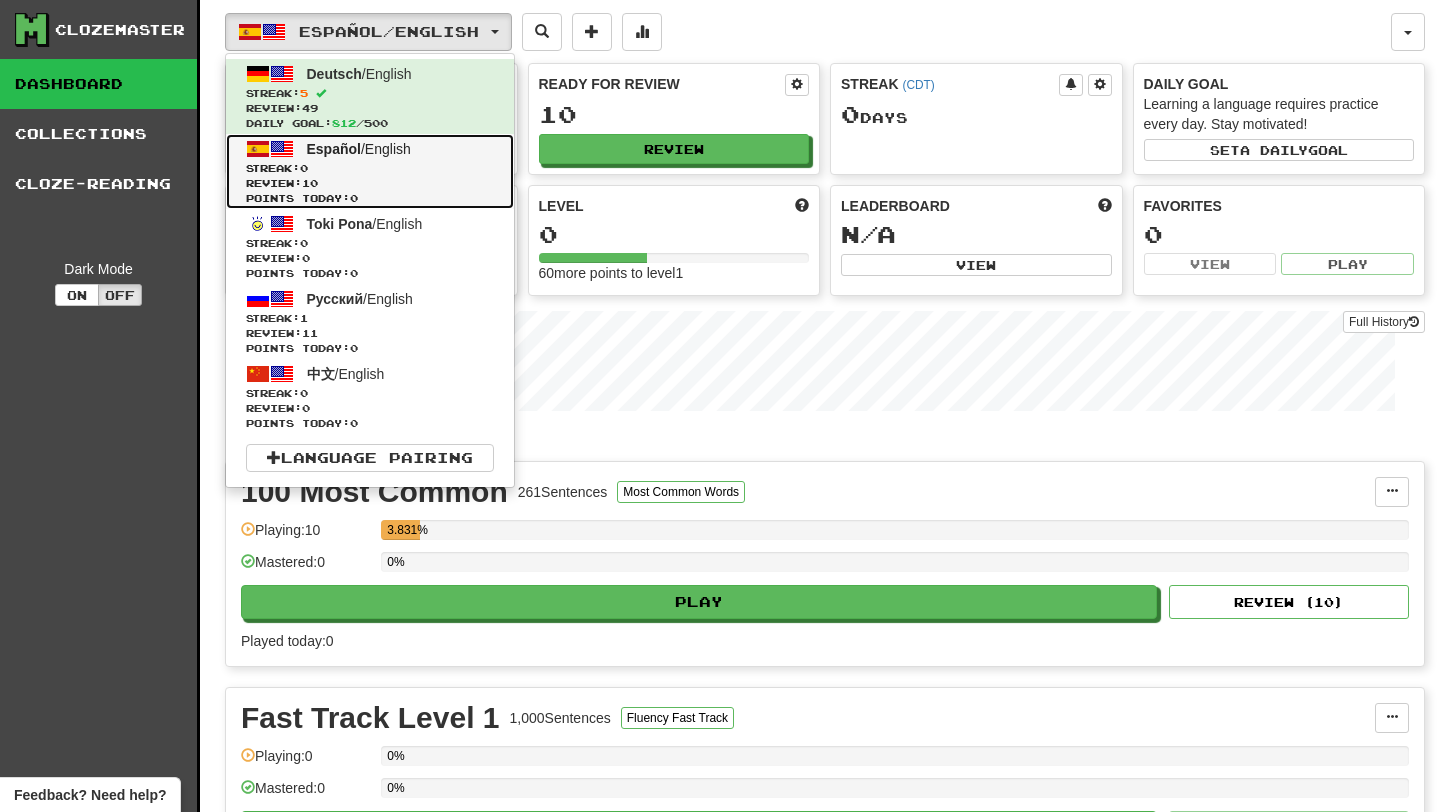 click on "Review:  10" at bounding box center (370, 183) 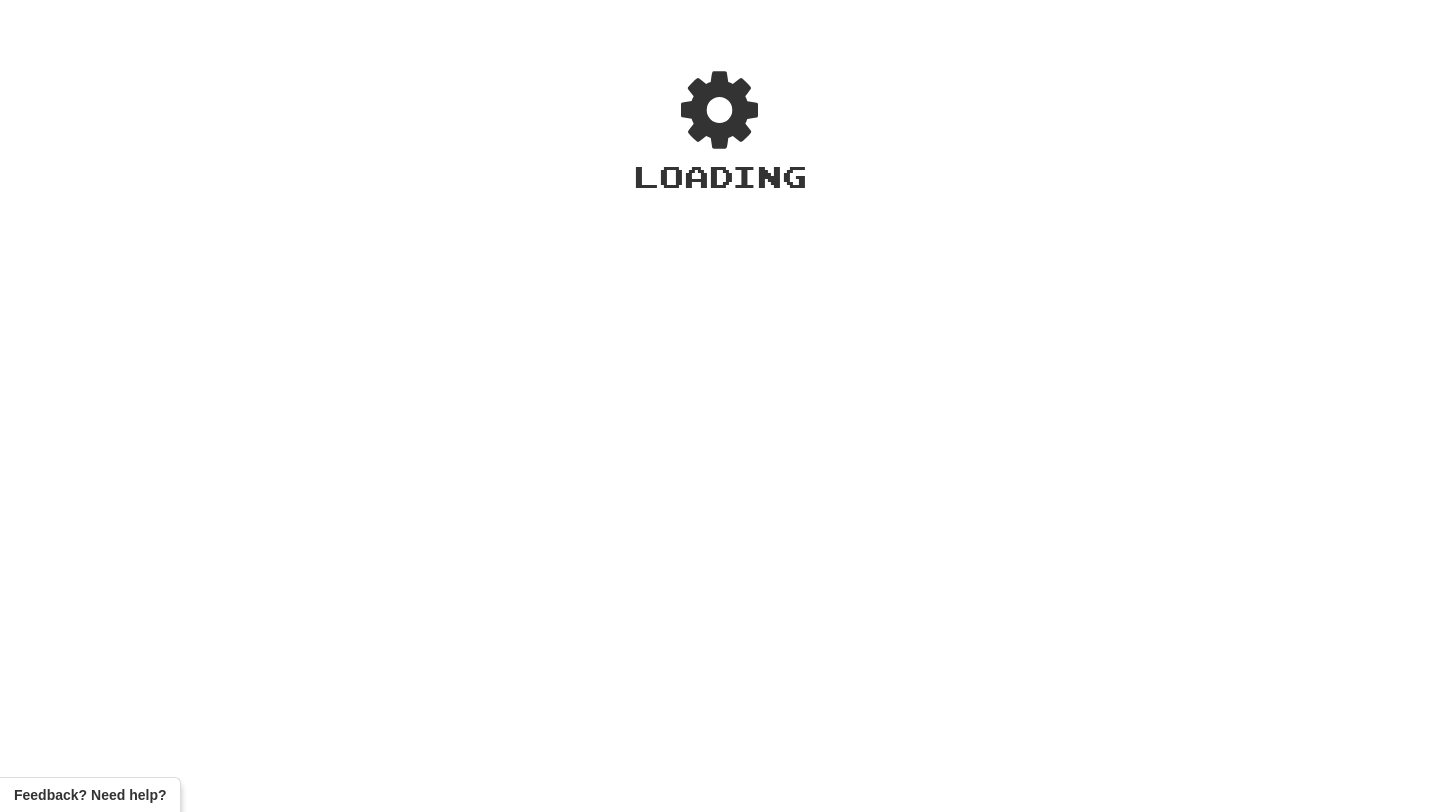 scroll, scrollTop: 0, scrollLeft: 0, axis: both 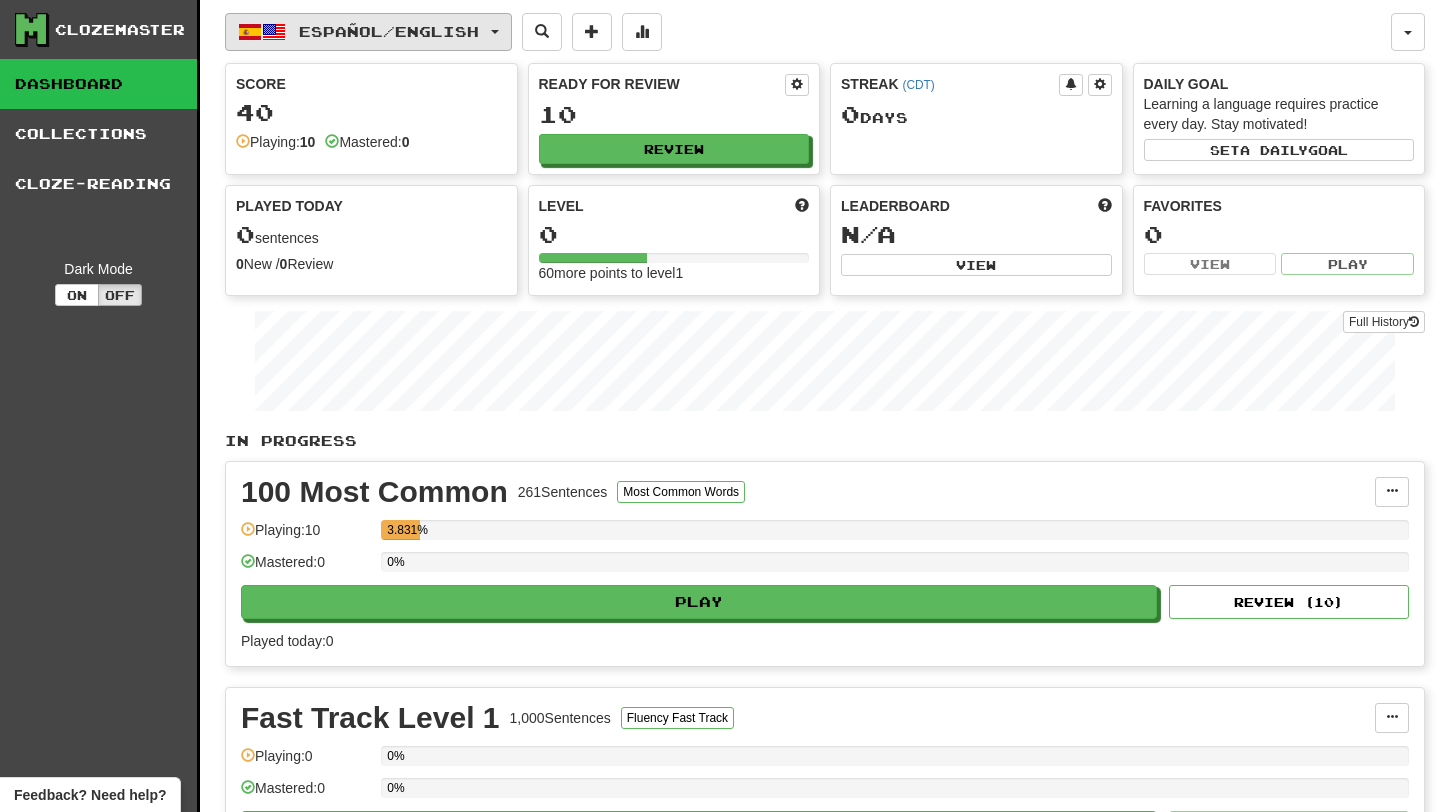 click on "Español  /  English" at bounding box center (368, 32) 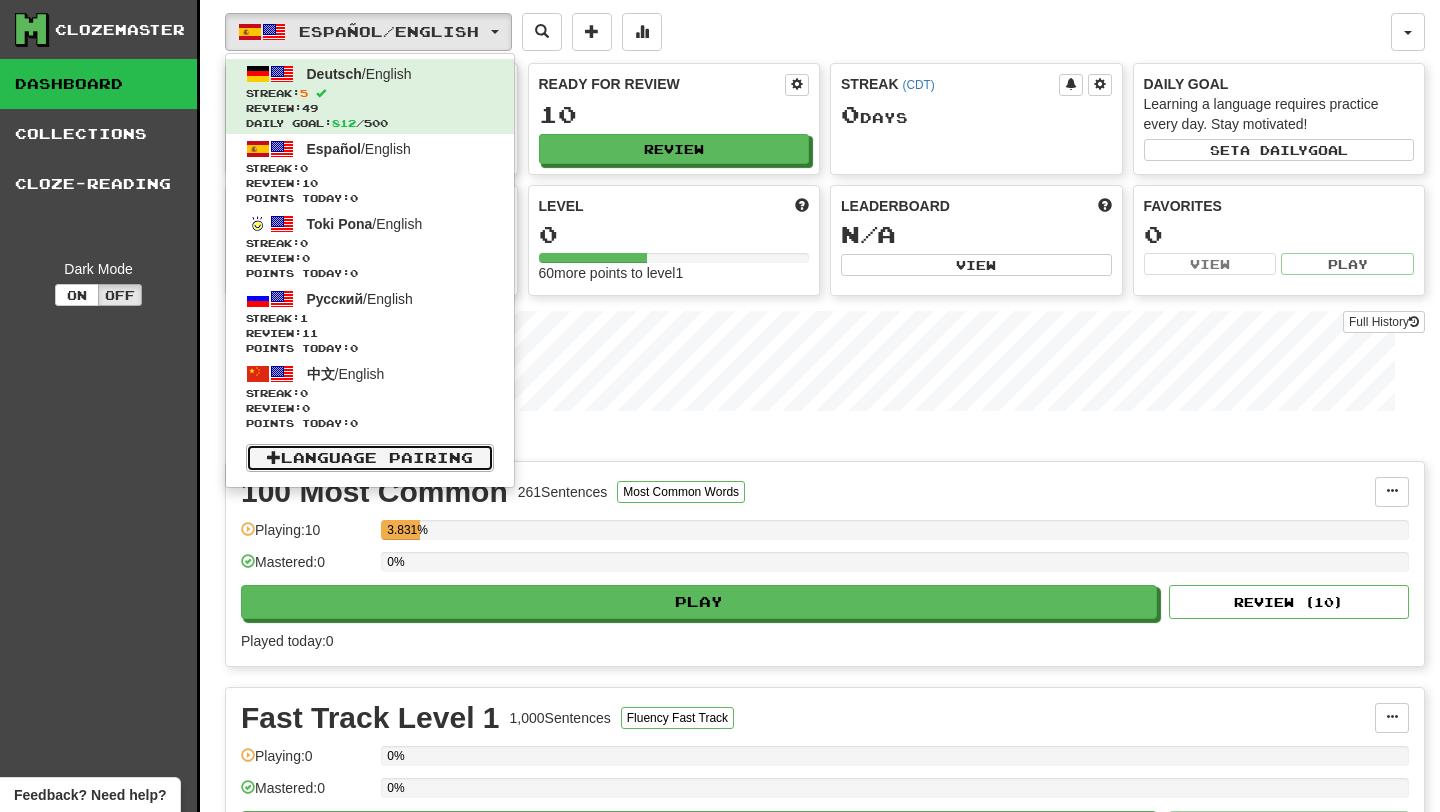 click on "Language Pairing" at bounding box center [370, 458] 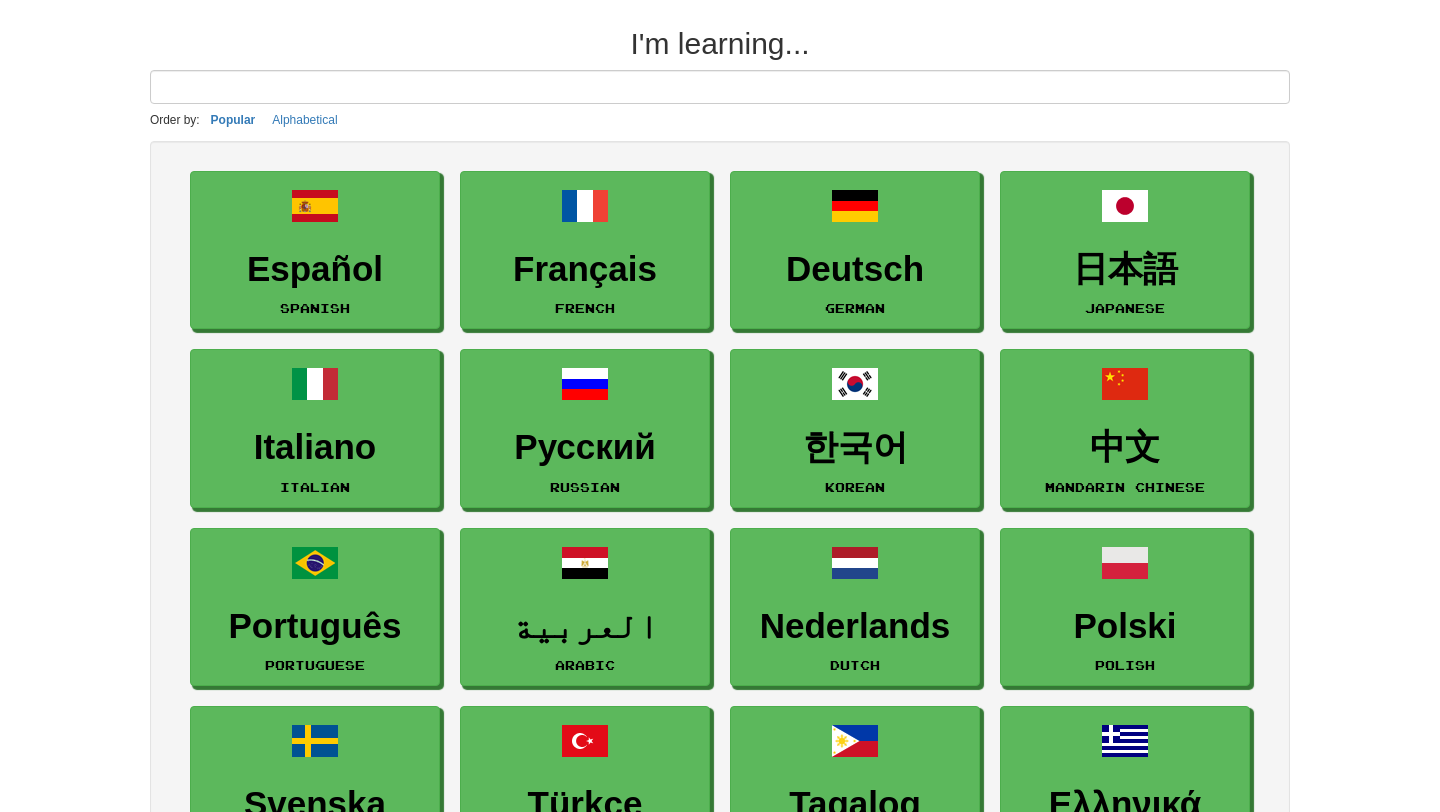 scroll, scrollTop: 0, scrollLeft: 0, axis: both 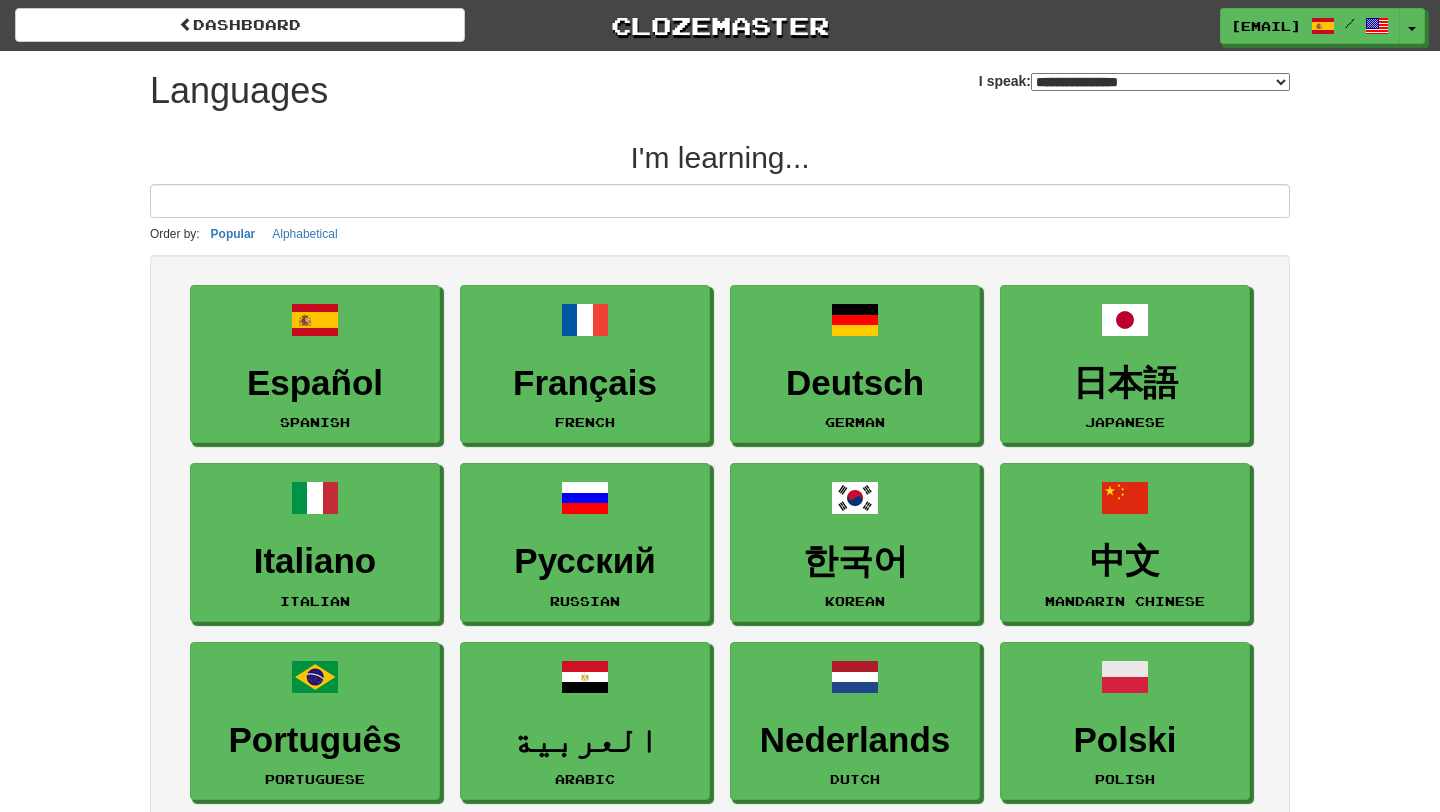 click on "**********" at bounding box center (1160, 82) 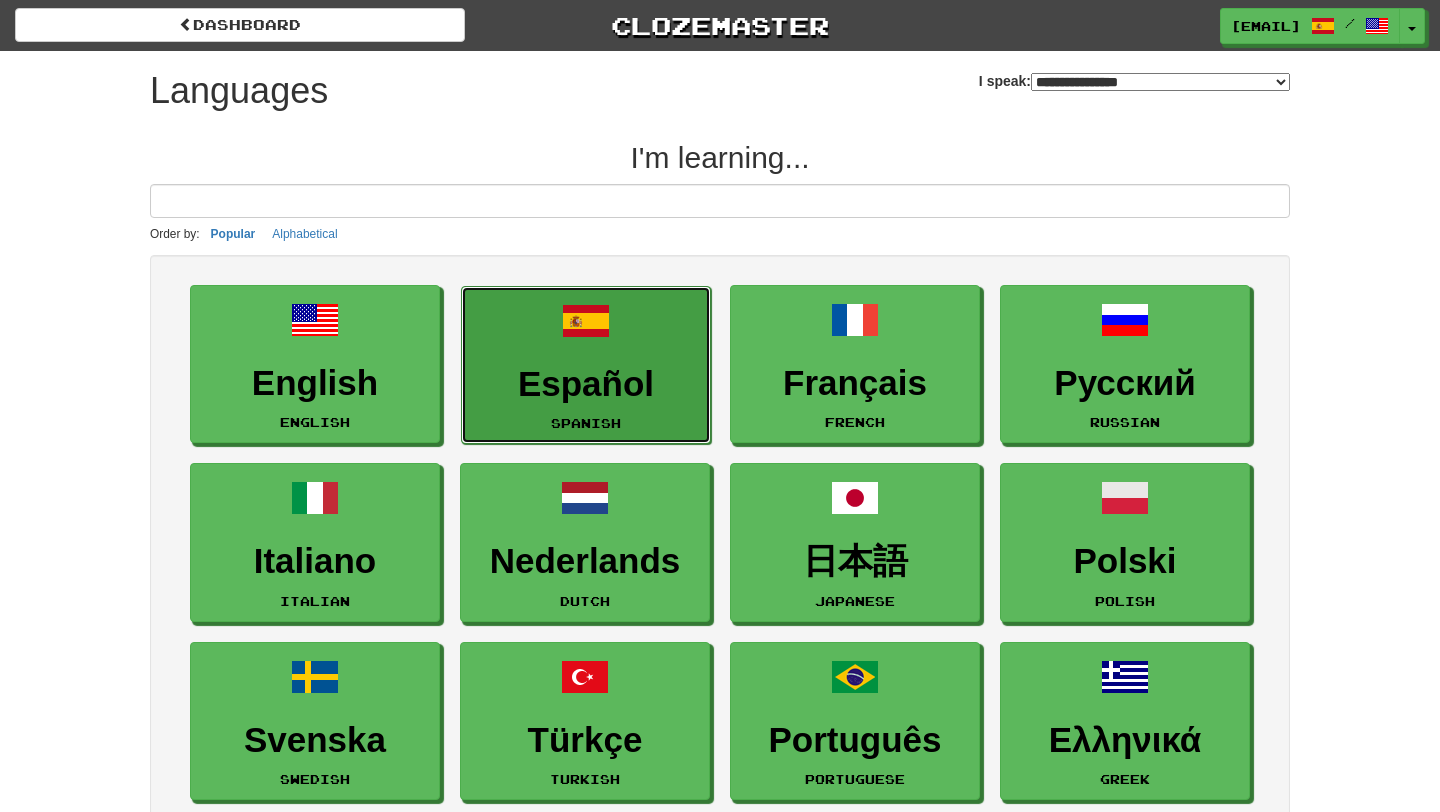 click on "Español Spanish" at bounding box center [586, 365] 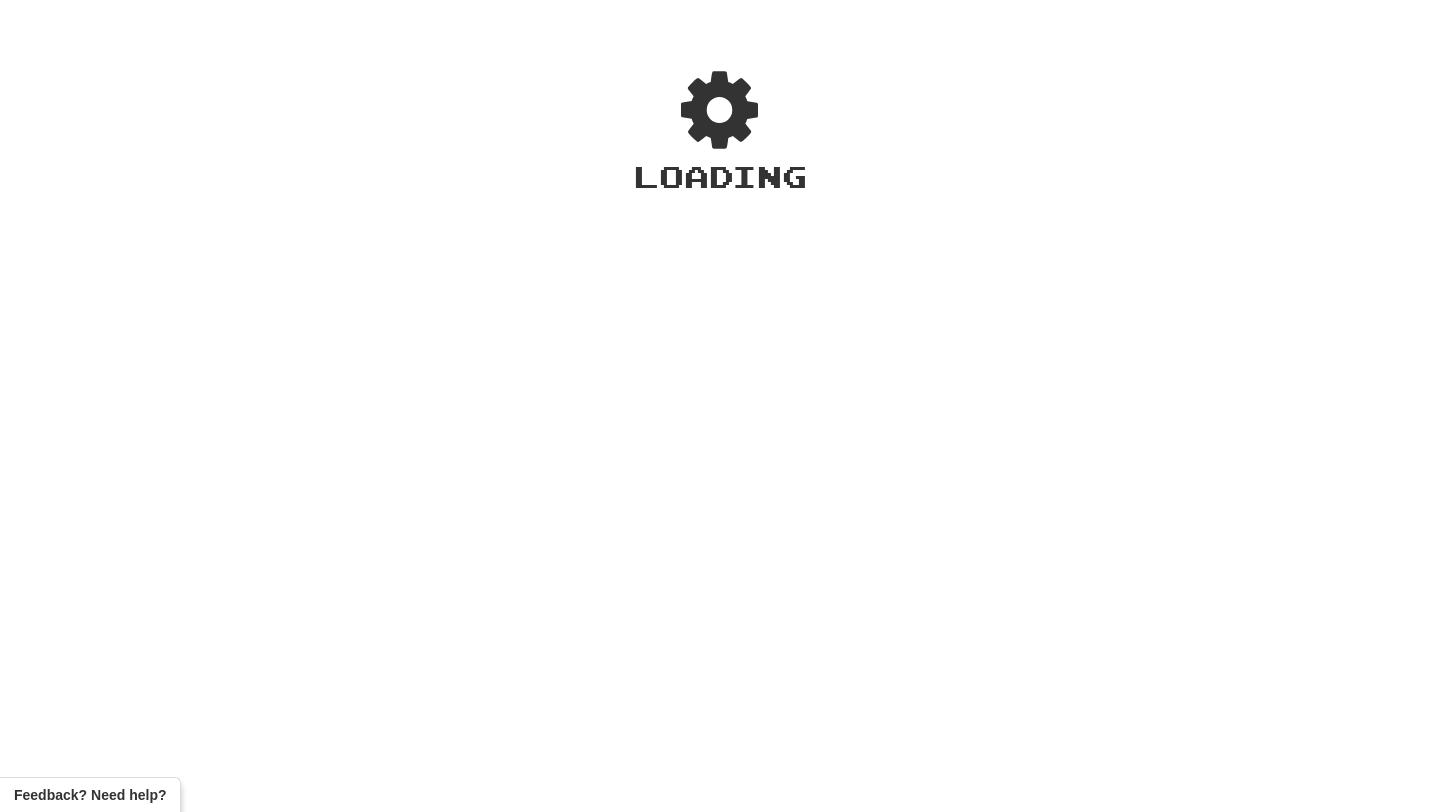 scroll, scrollTop: 0, scrollLeft: 0, axis: both 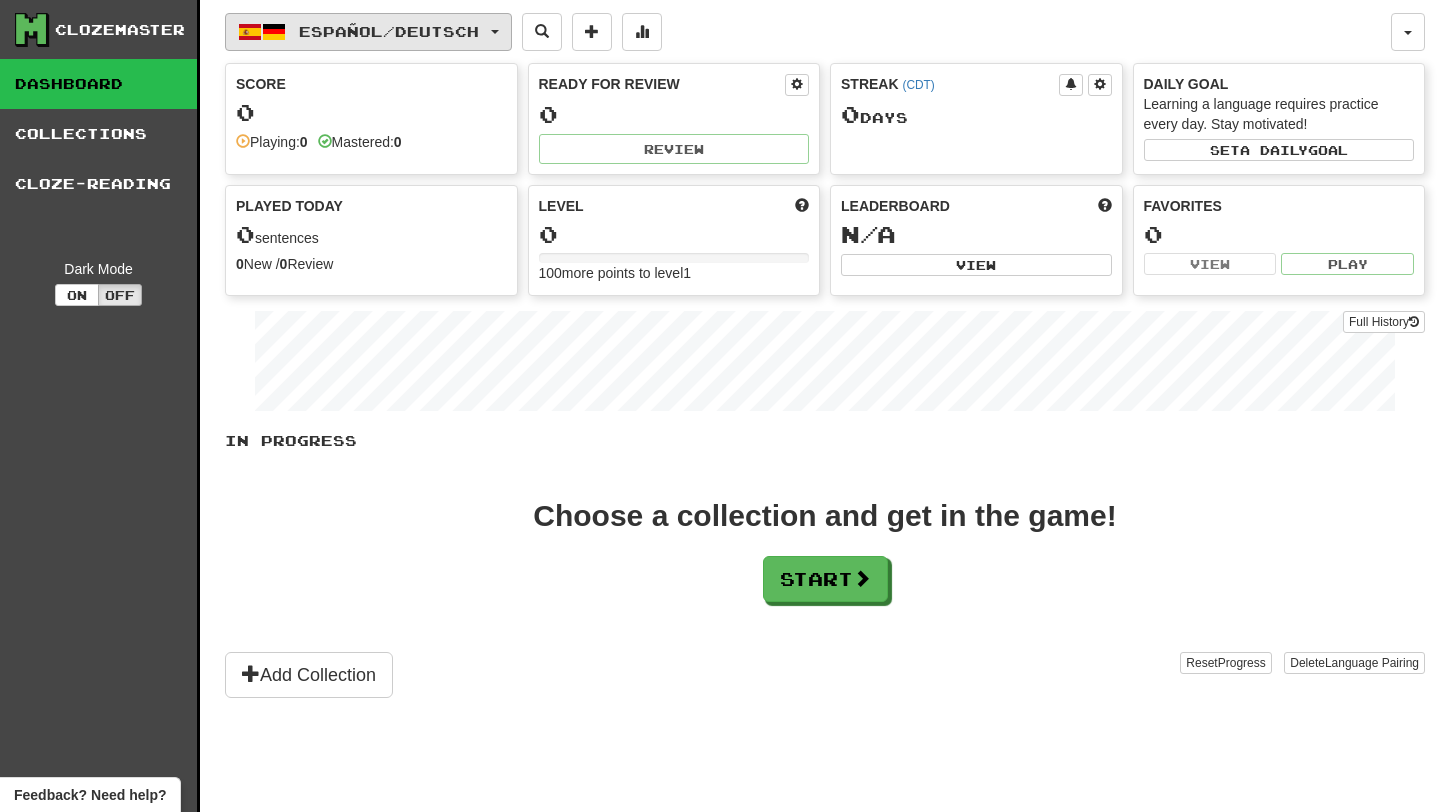 click on "Español  /  Deutsch" at bounding box center [368, 32] 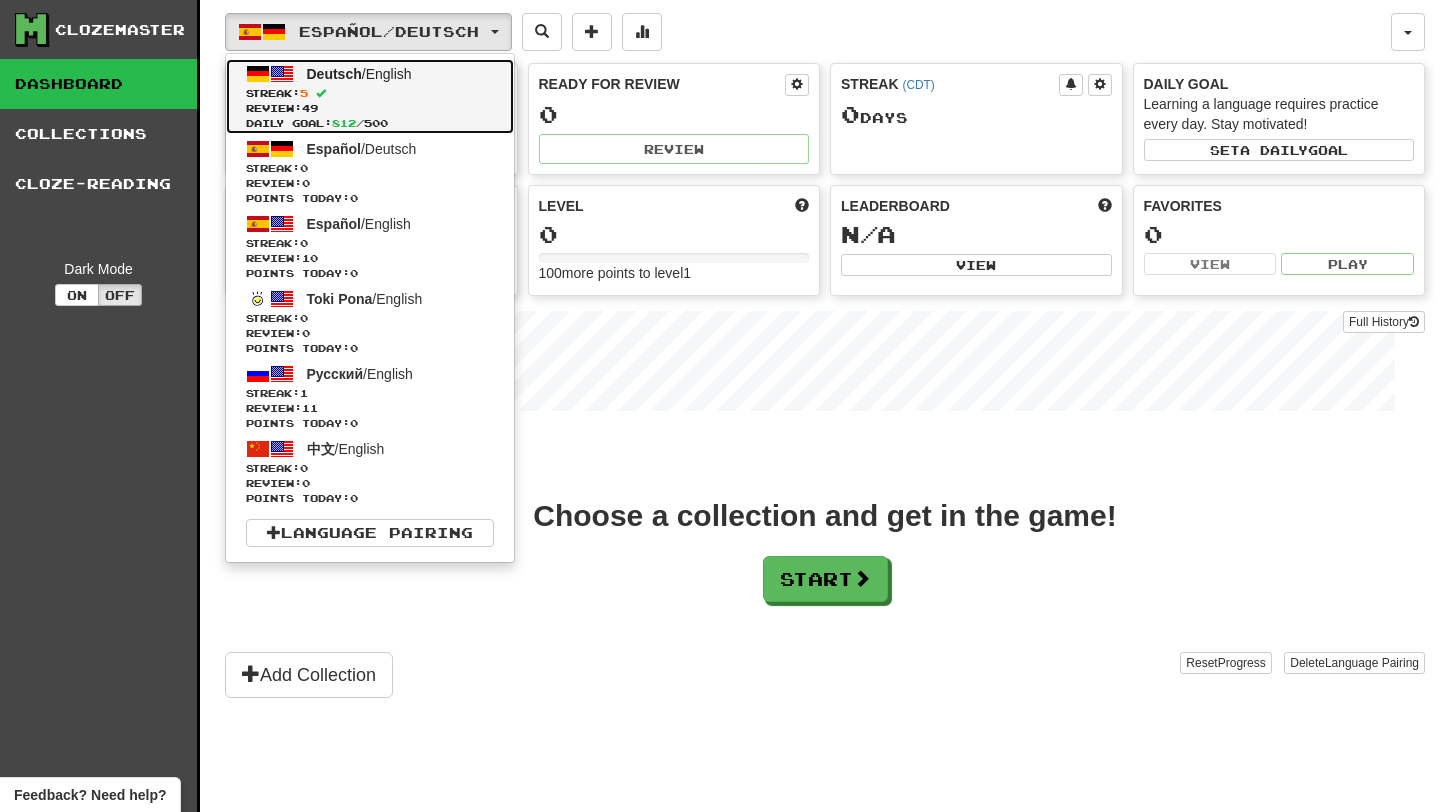 click on "Streak:  5" at bounding box center [370, 93] 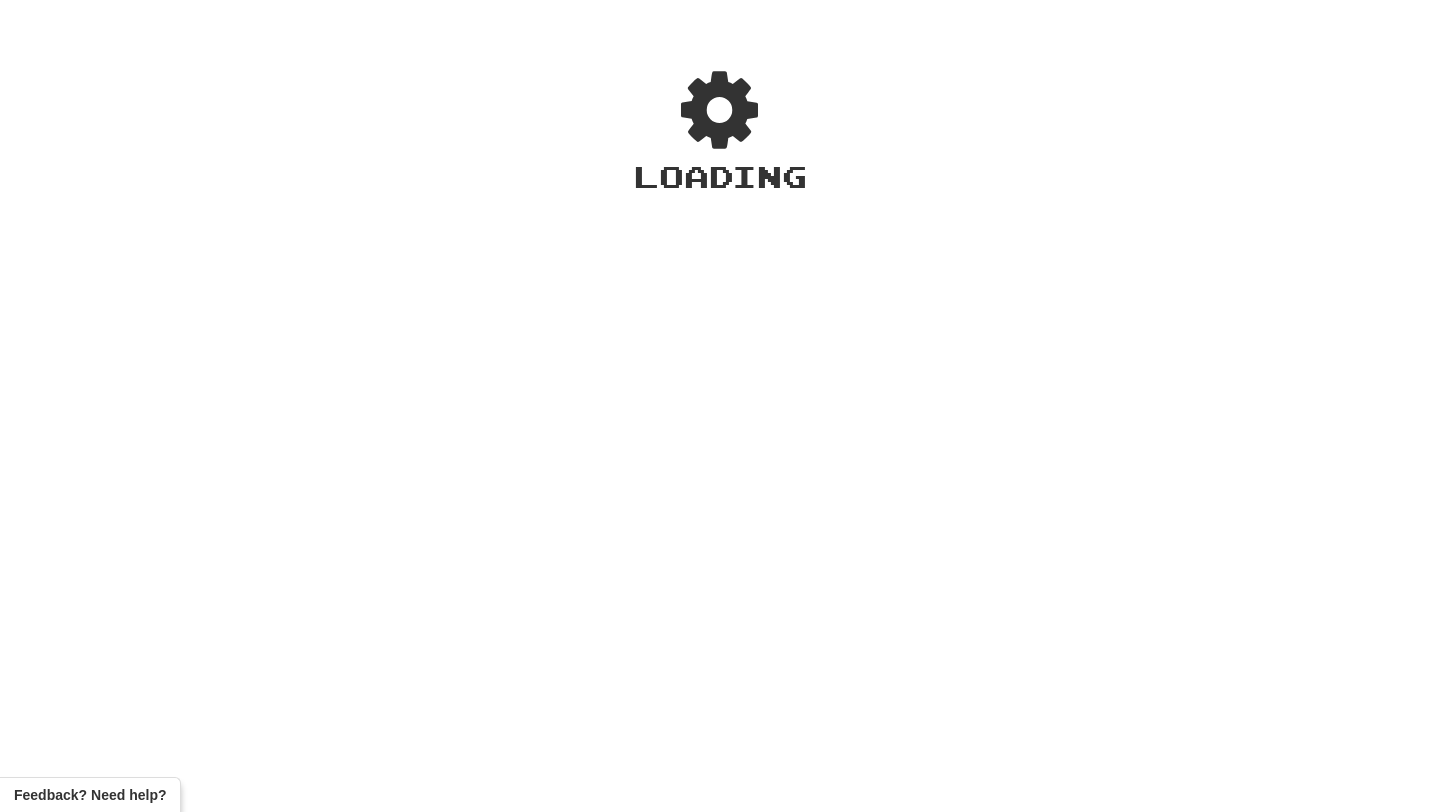 scroll, scrollTop: 0, scrollLeft: 0, axis: both 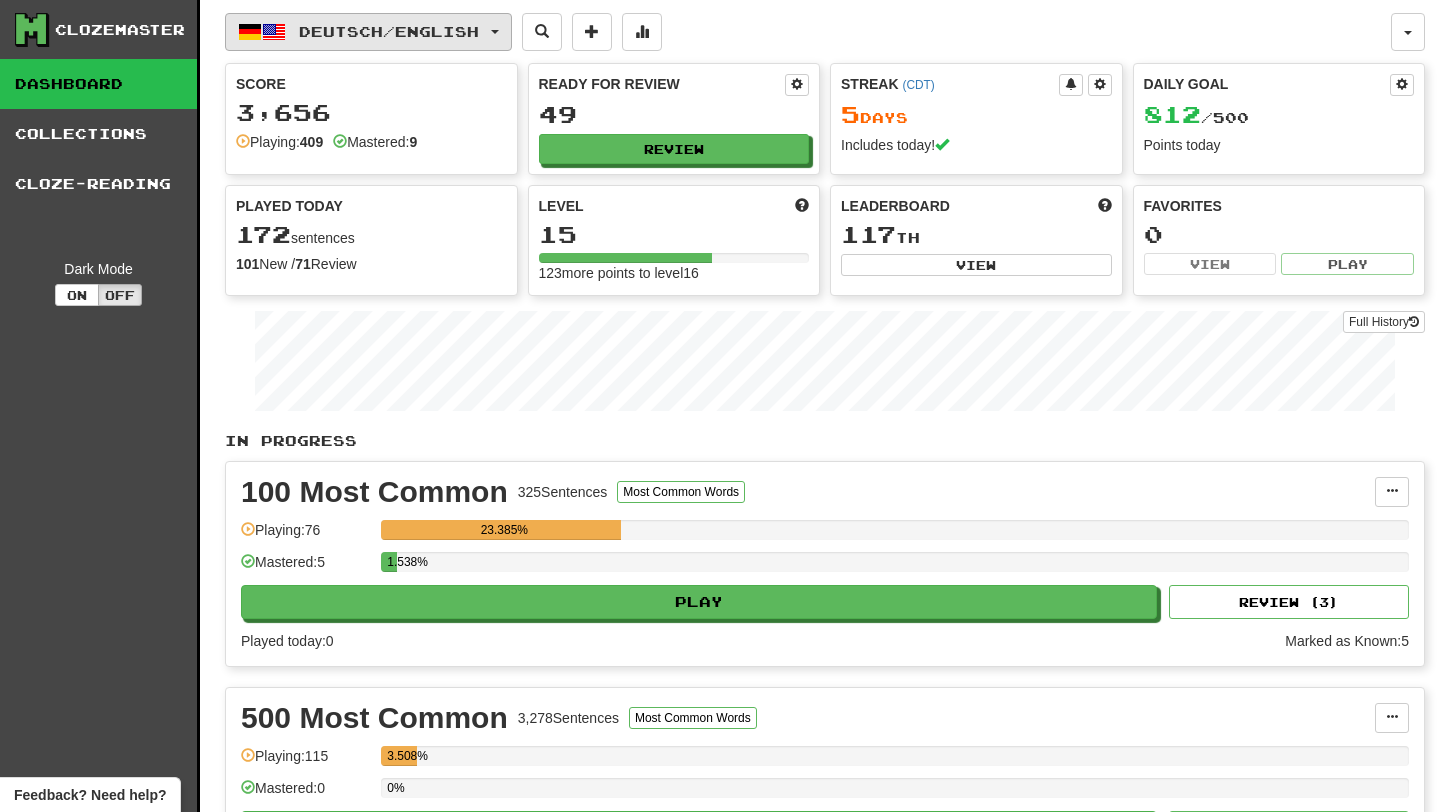 click on "Deutsch  /  English" at bounding box center [389, 31] 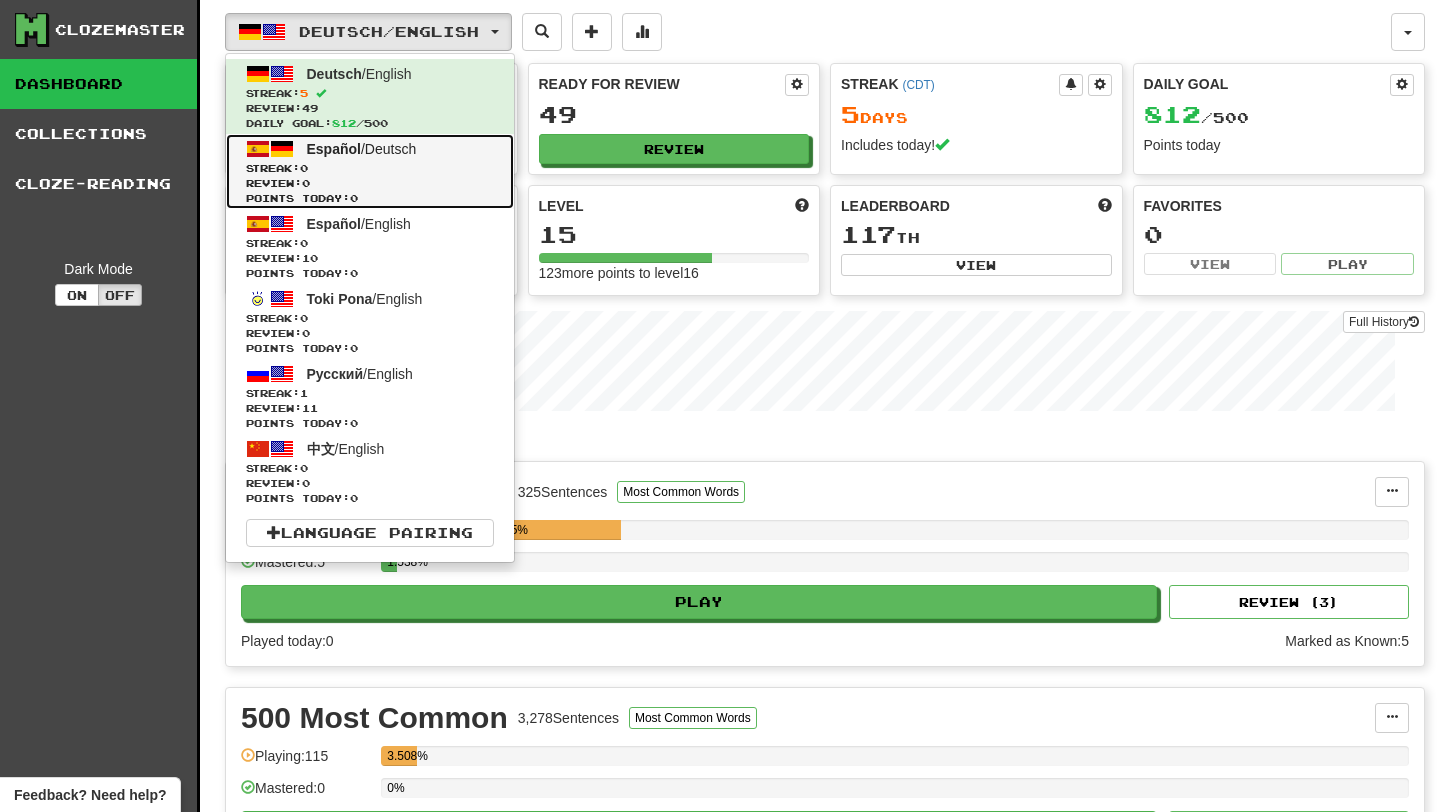 click on "Review:  0" at bounding box center [370, 183] 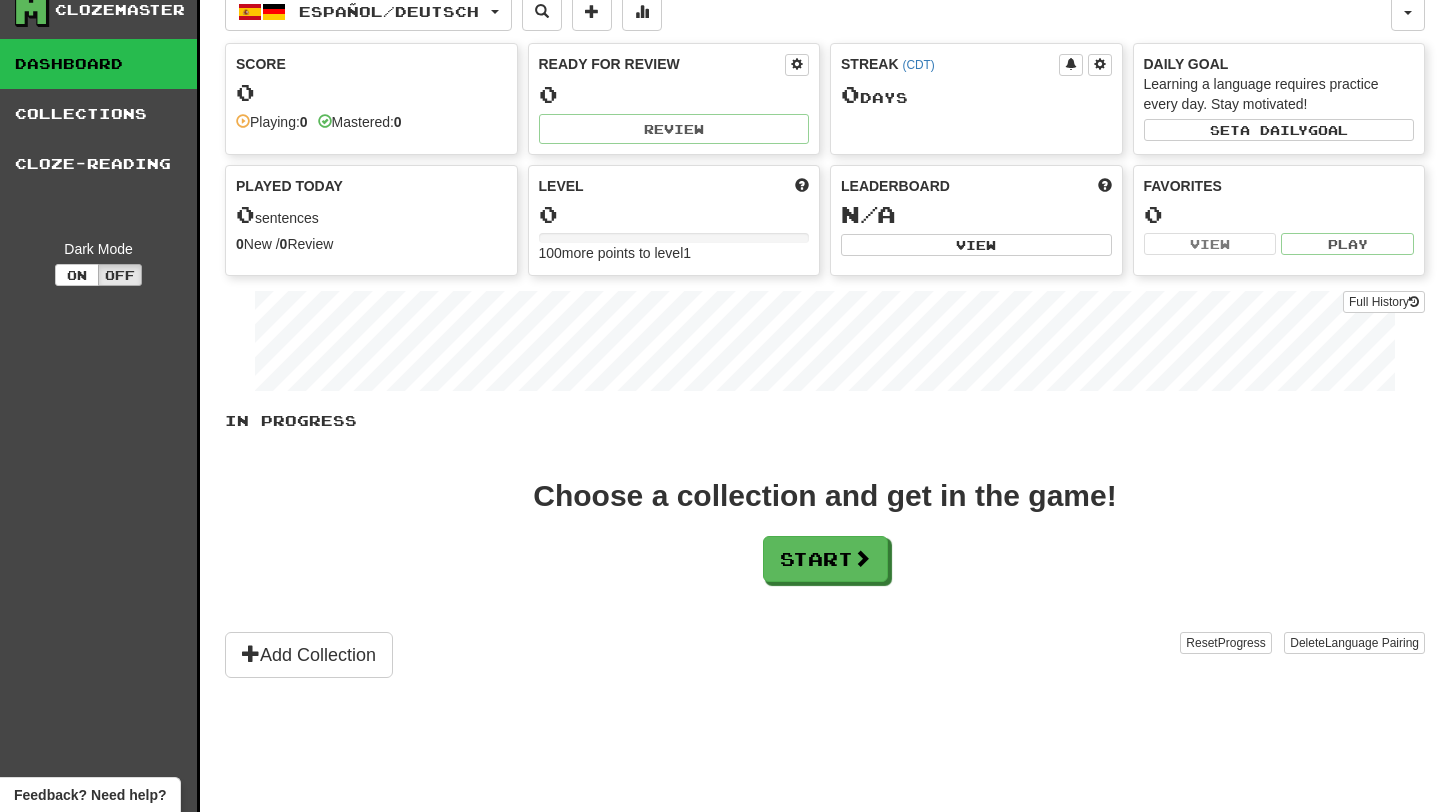 scroll, scrollTop: 0, scrollLeft: 0, axis: both 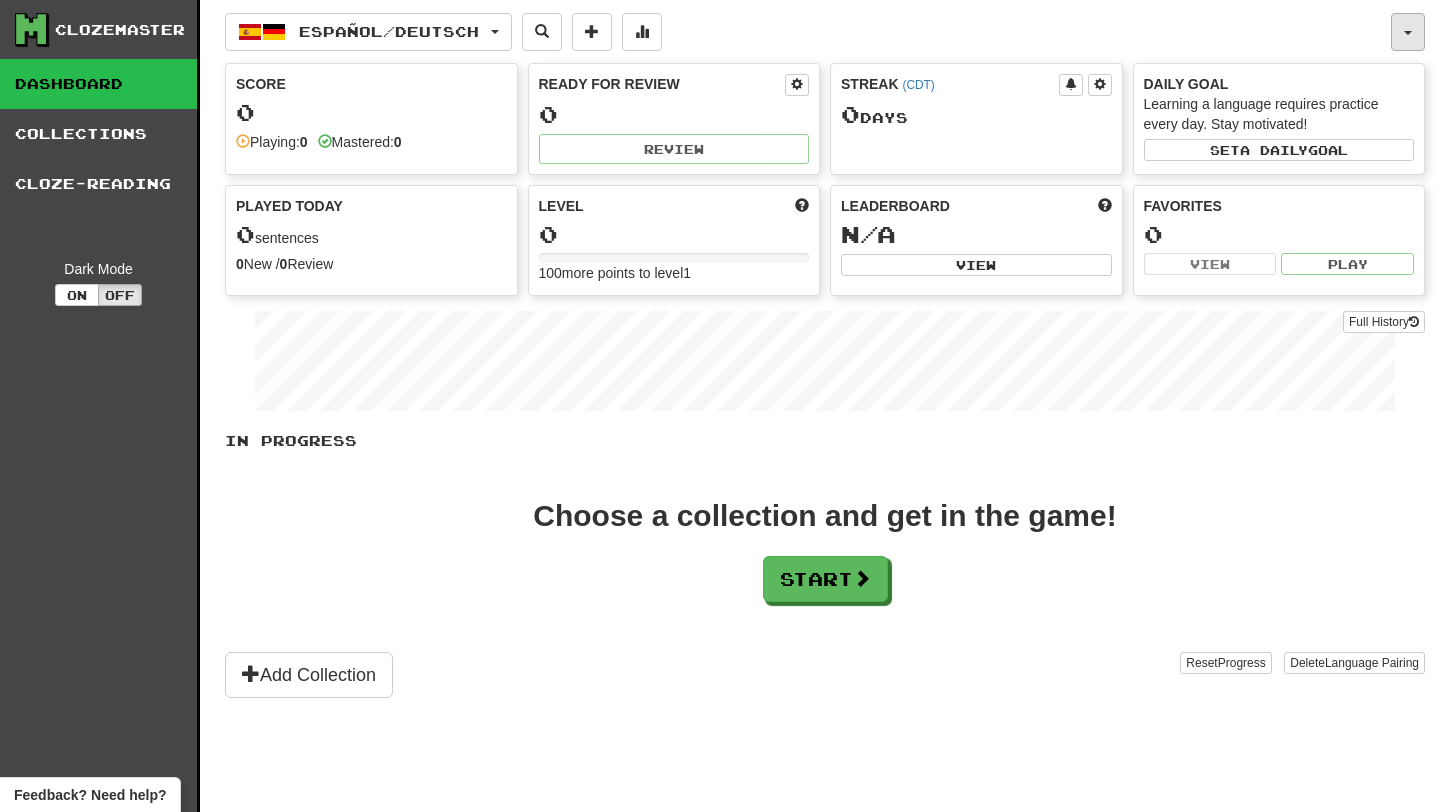 click at bounding box center (1408, 32) 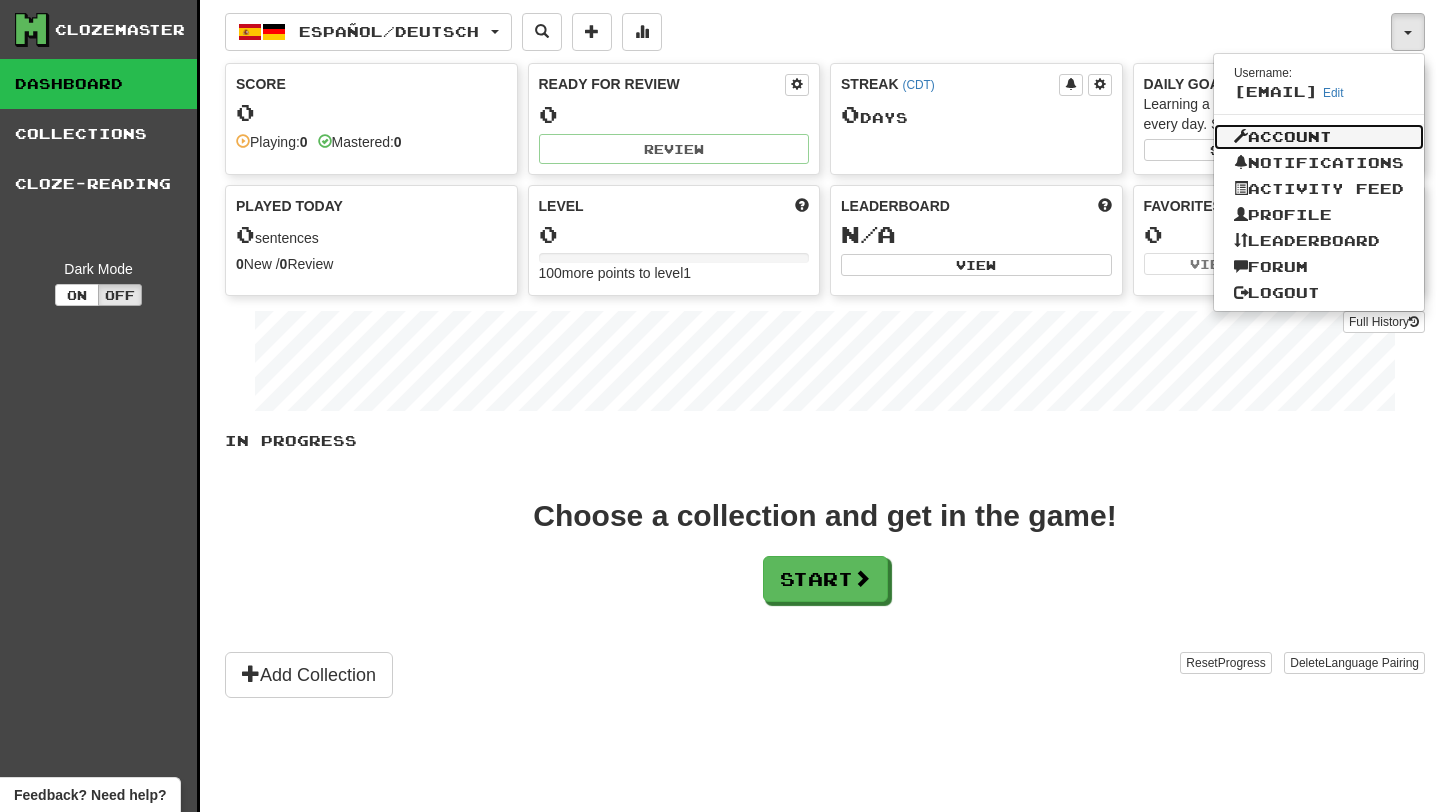 click on "Account" at bounding box center (1319, 137) 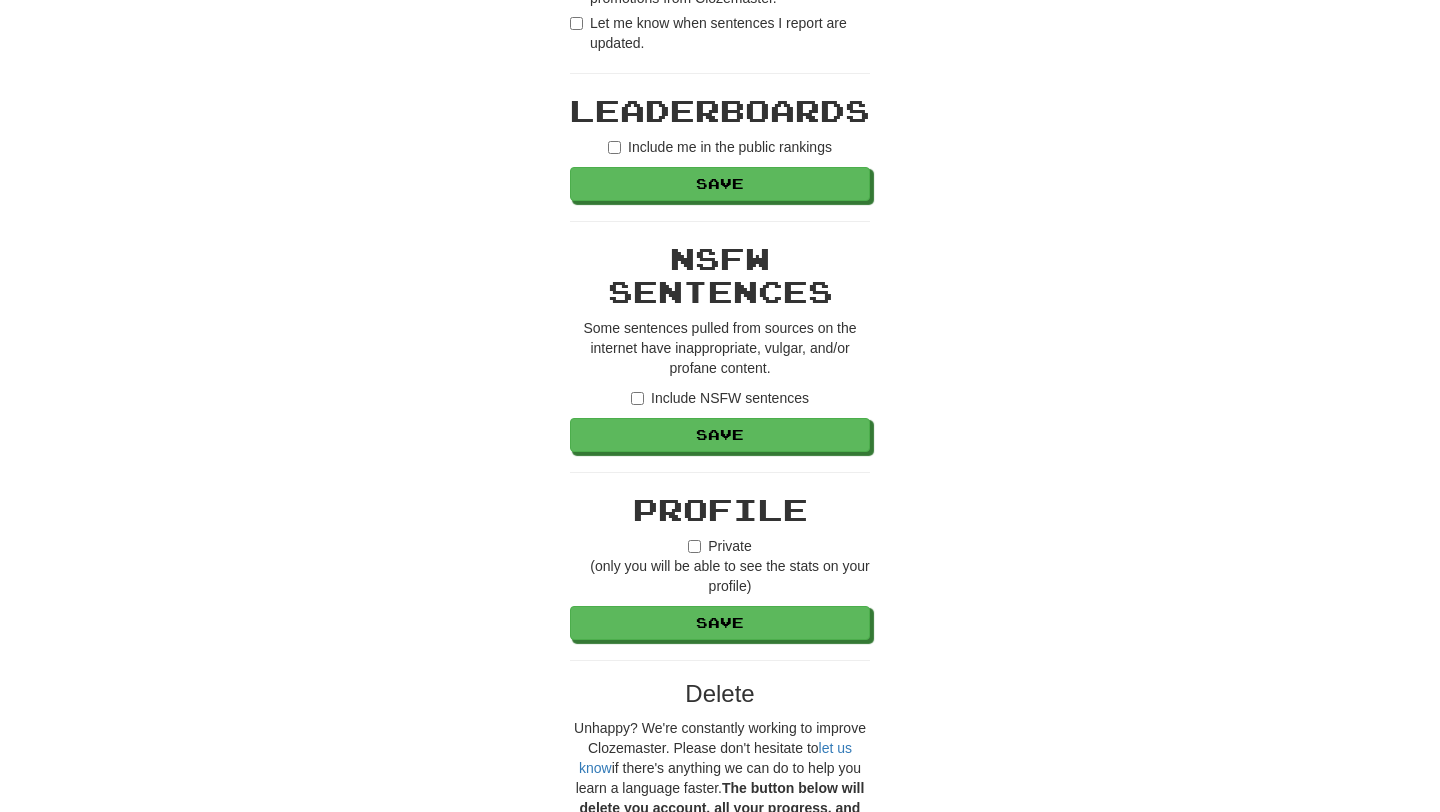 scroll, scrollTop: 1588, scrollLeft: 0, axis: vertical 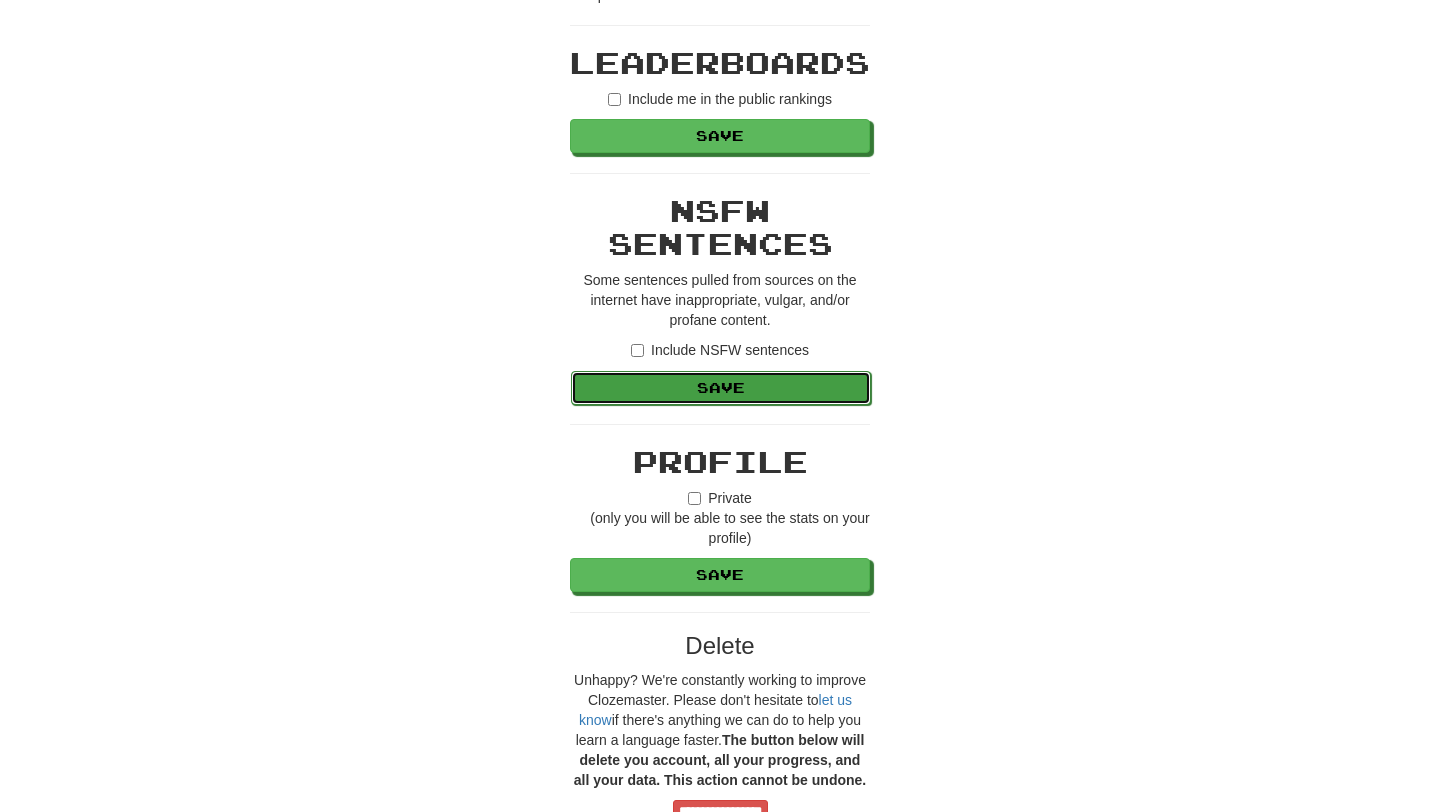 click on "Save" at bounding box center (721, 388) 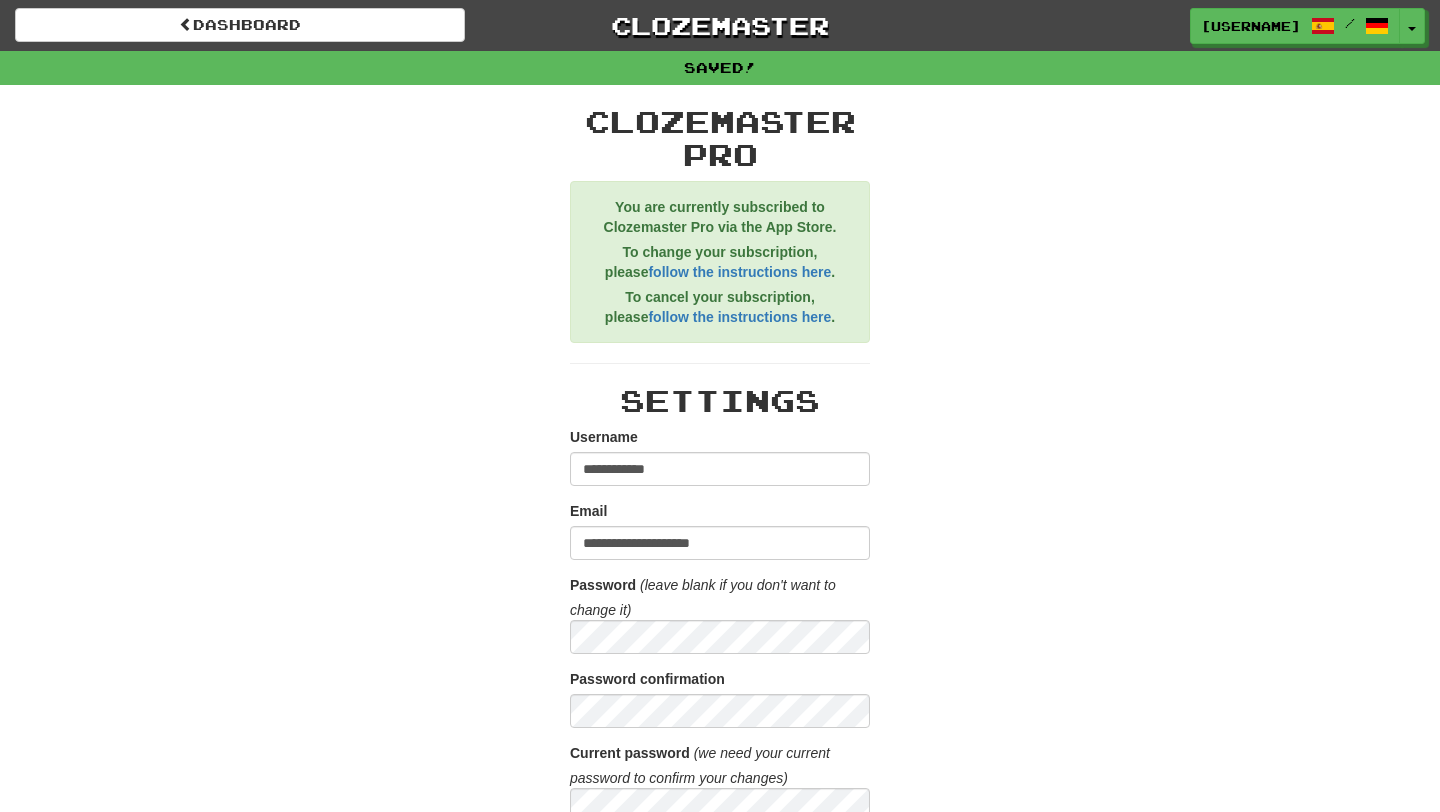 scroll, scrollTop: 0, scrollLeft: 0, axis: both 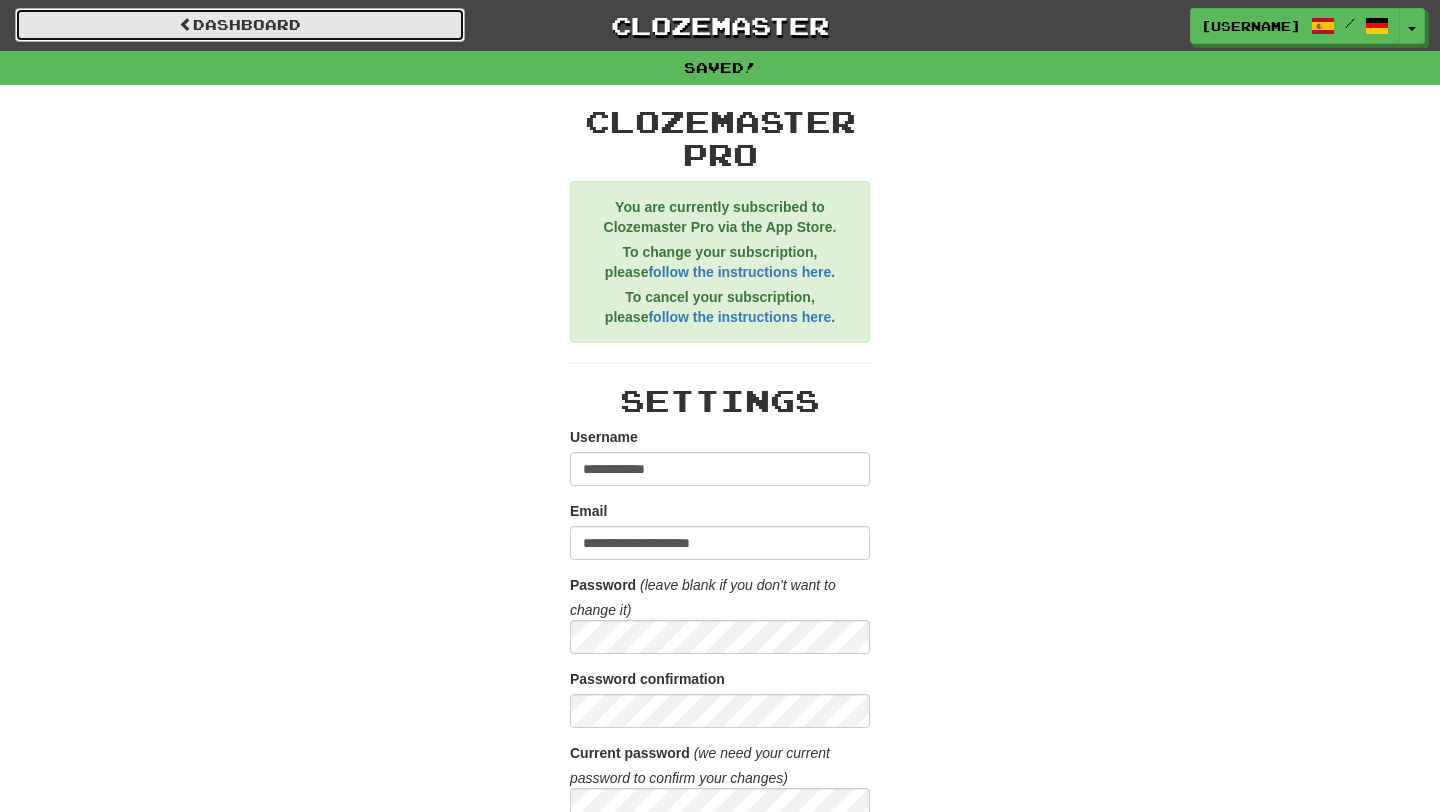 click on "Dashboard" at bounding box center (240, 25) 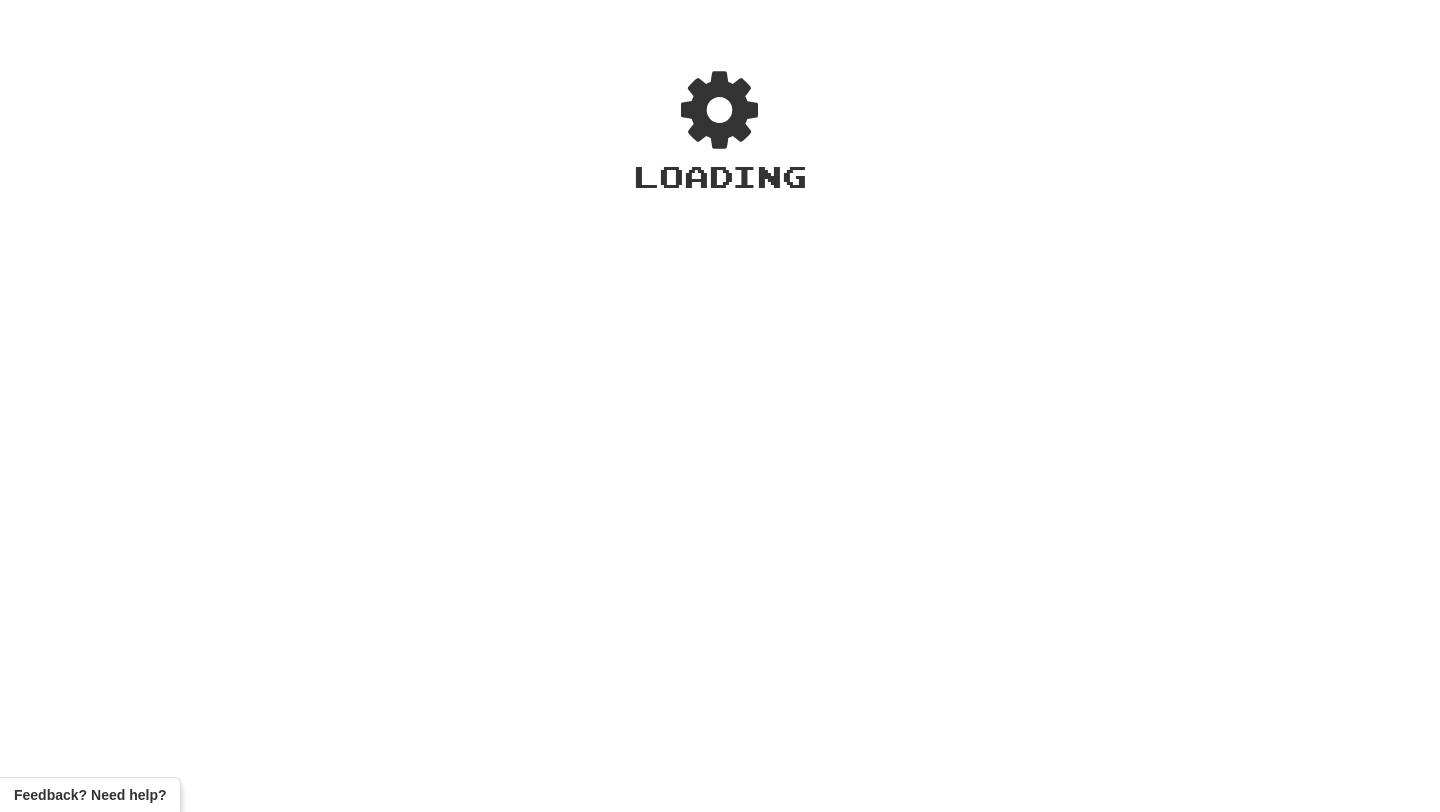 scroll, scrollTop: 0, scrollLeft: 0, axis: both 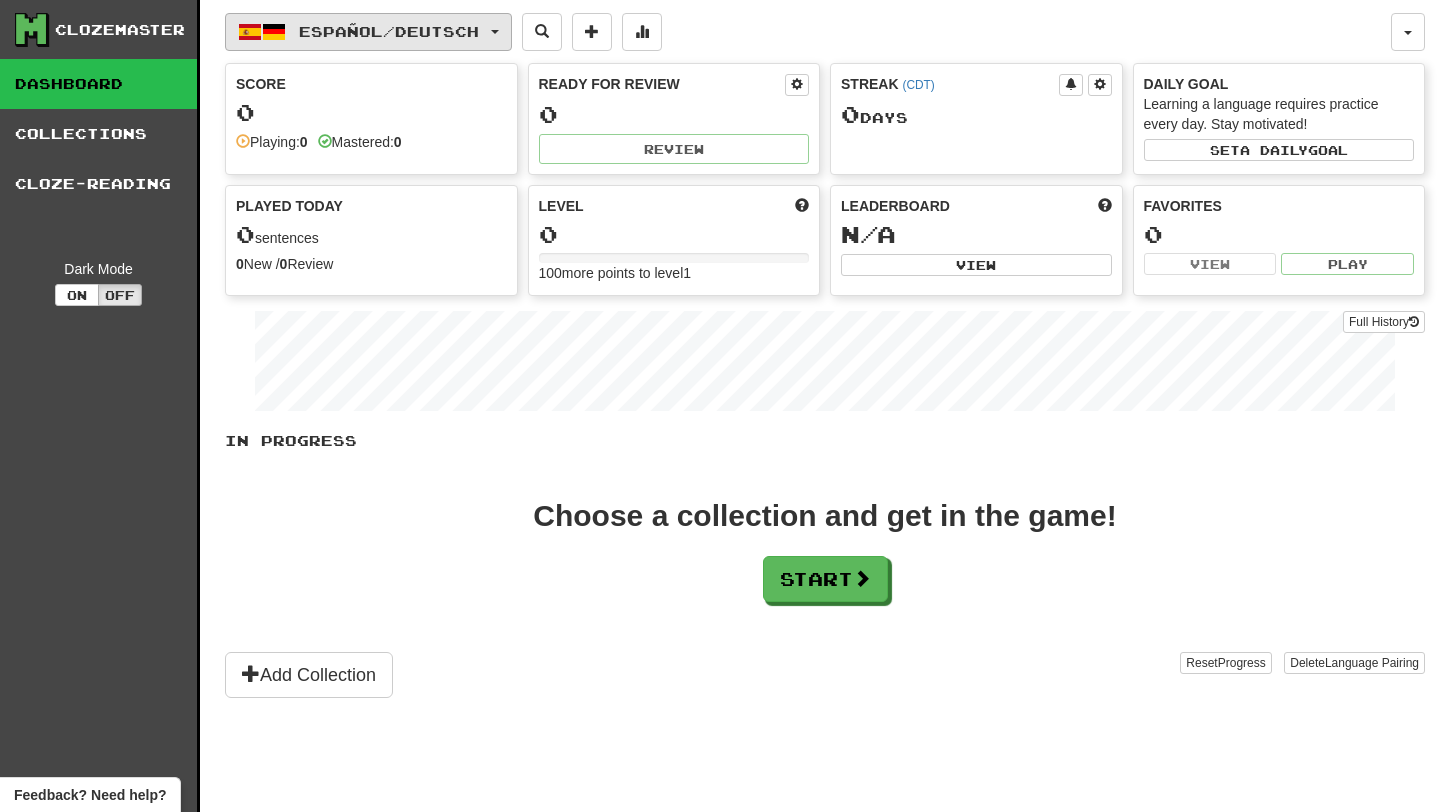 click on "Español  /  Deutsch" at bounding box center (389, 31) 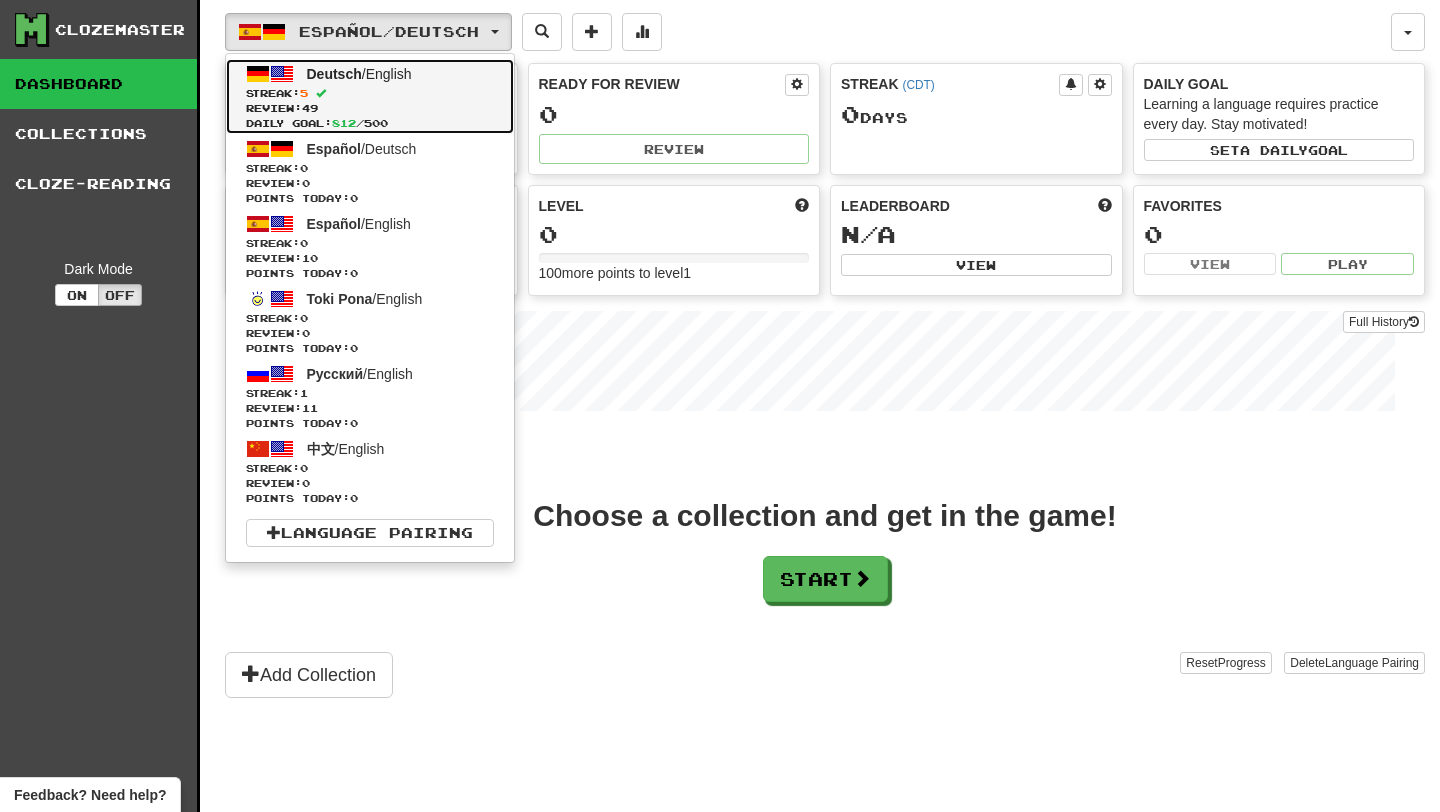 click on "Review:  49" at bounding box center [370, 108] 